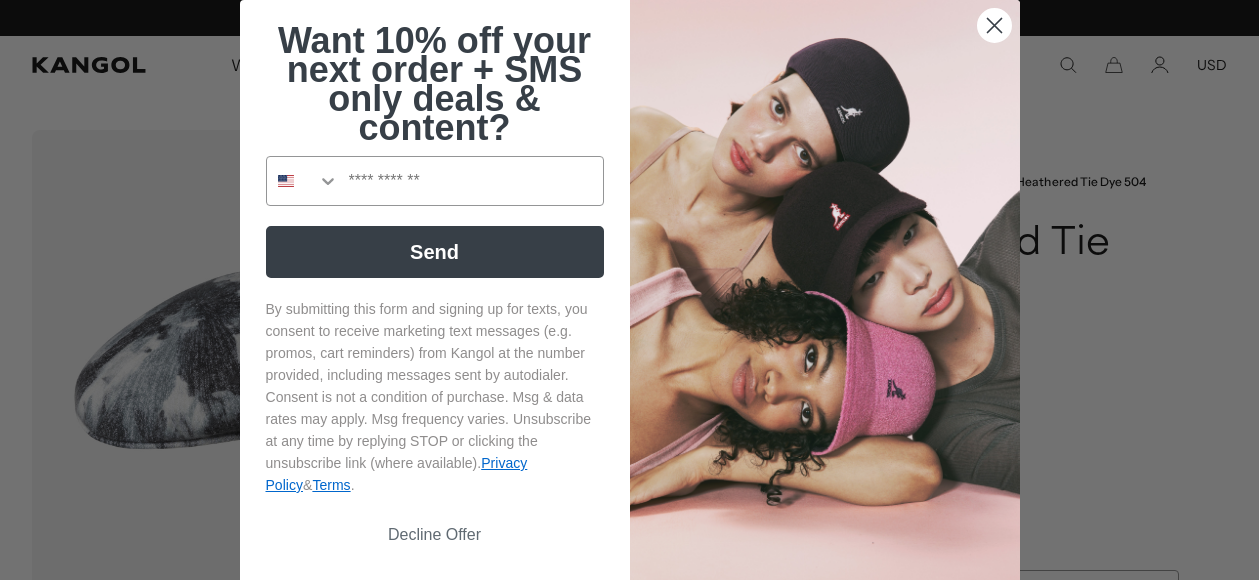 scroll, scrollTop: 0, scrollLeft: 0, axis: both 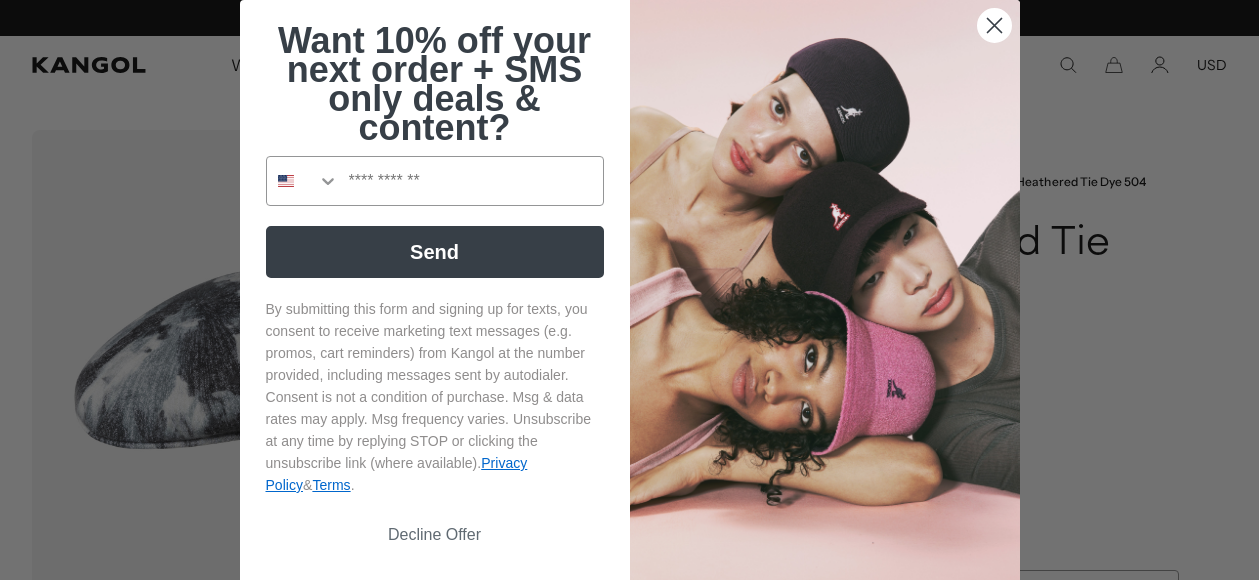 click 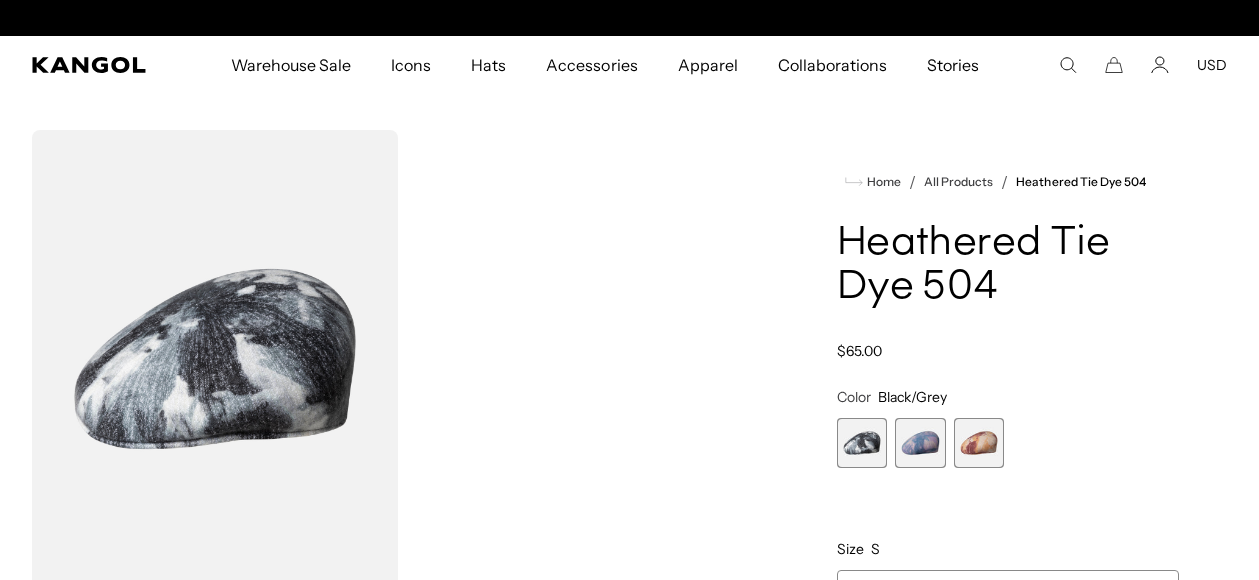 scroll, scrollTop: 0, scrollLeft: 412, axis: horizontal 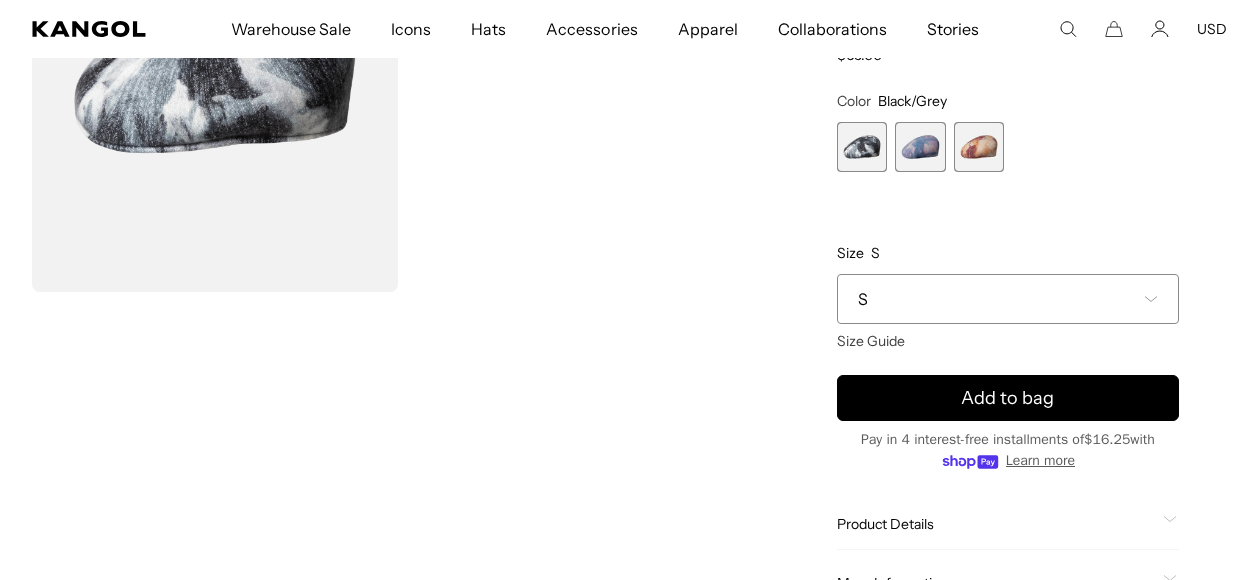 click at bounding box center (920, 147) 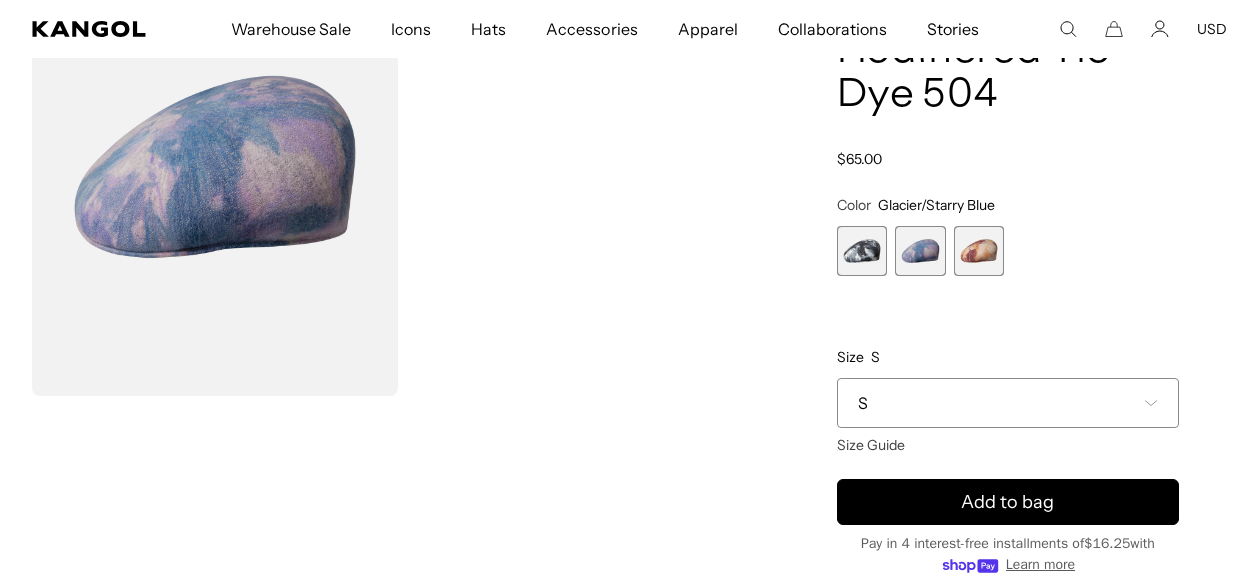 scroll, scrollTop: 184, scrollLeft: 0, axis: vertical 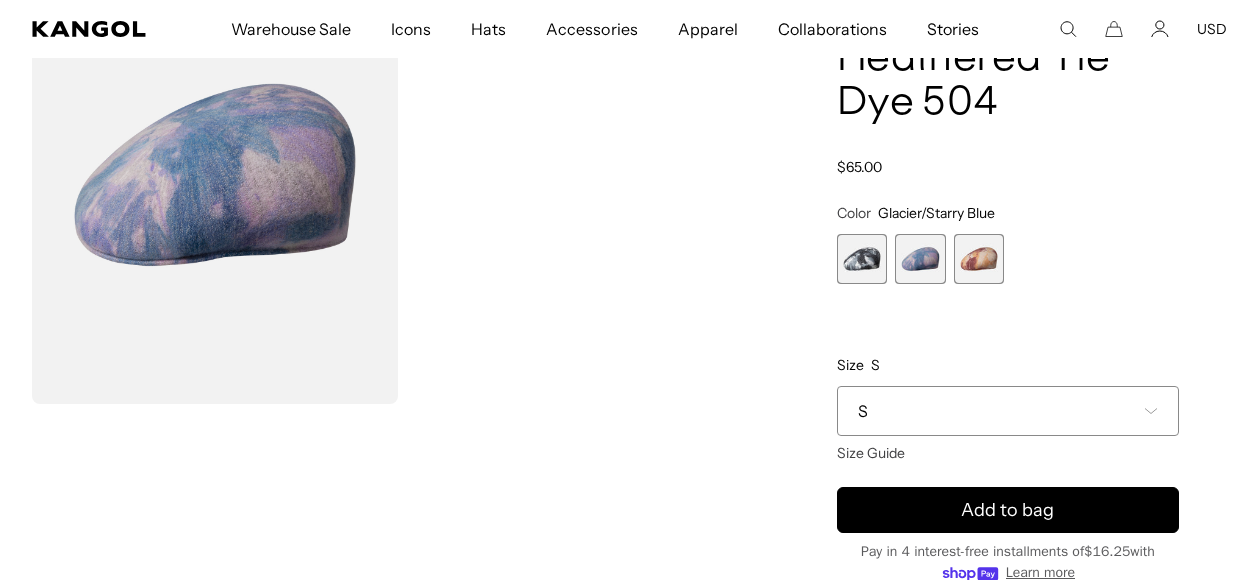 click at bounding box center [979, 259] 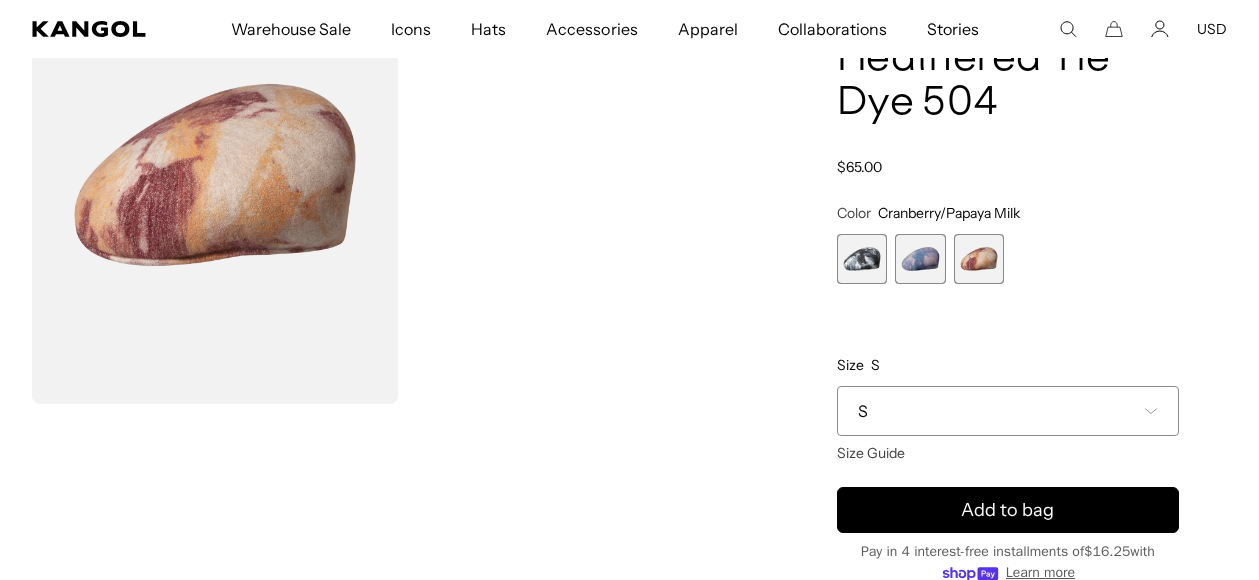 scroll, scrollTop: 0, scrollLeft: 0, axis: both 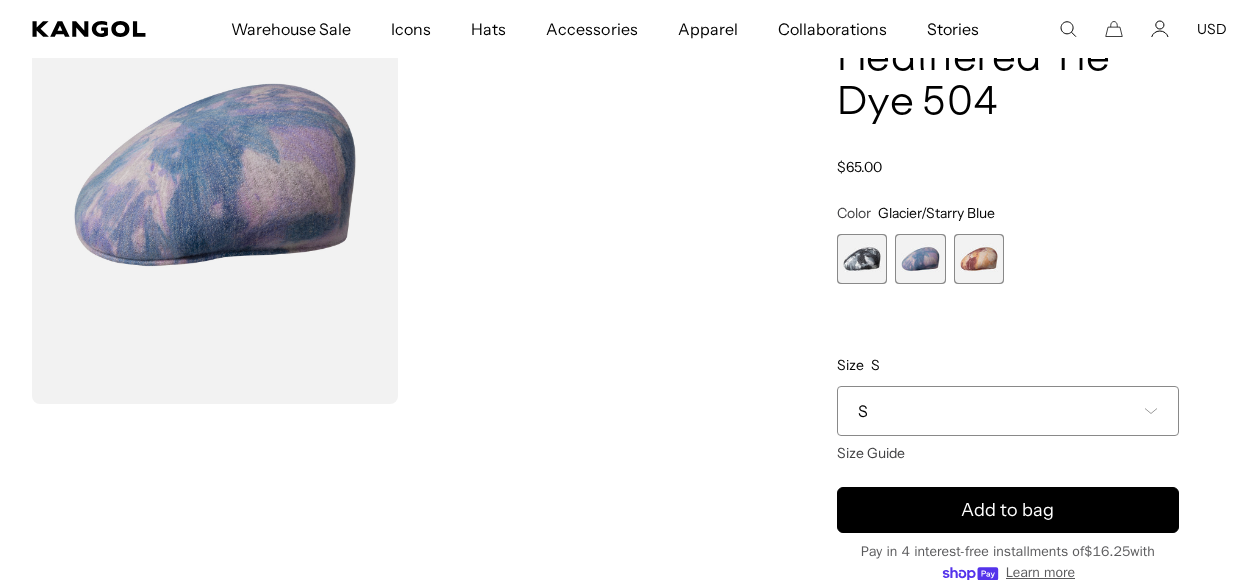 click at bounding box center [862, 259] 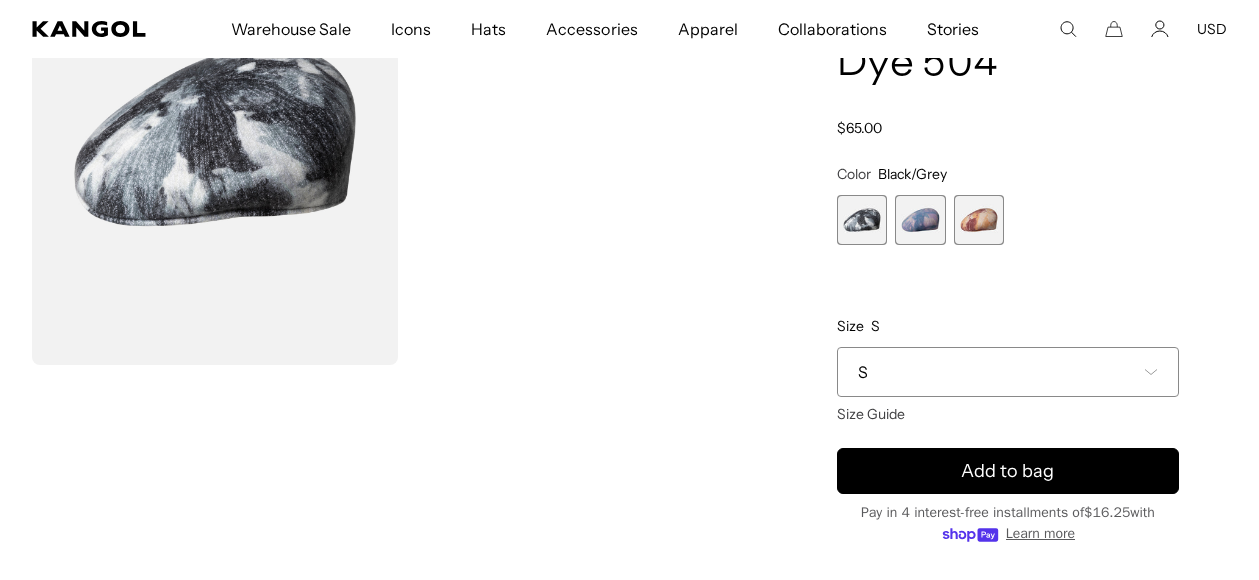 scroll, scrollTop: 275, scrollLeft: 0, axis: vertical 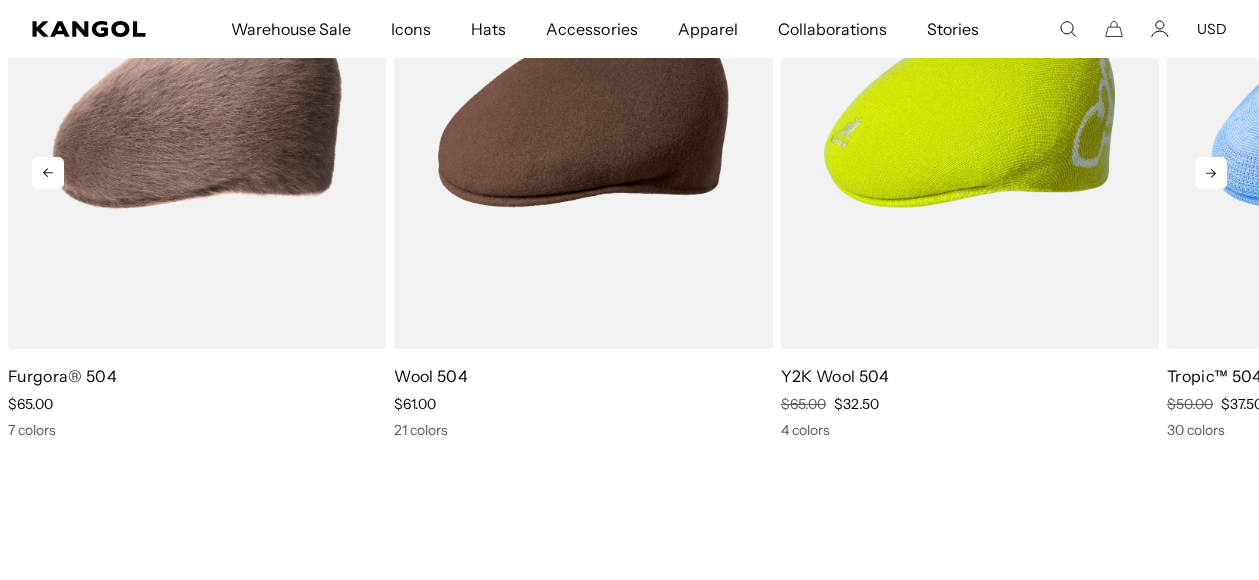 click 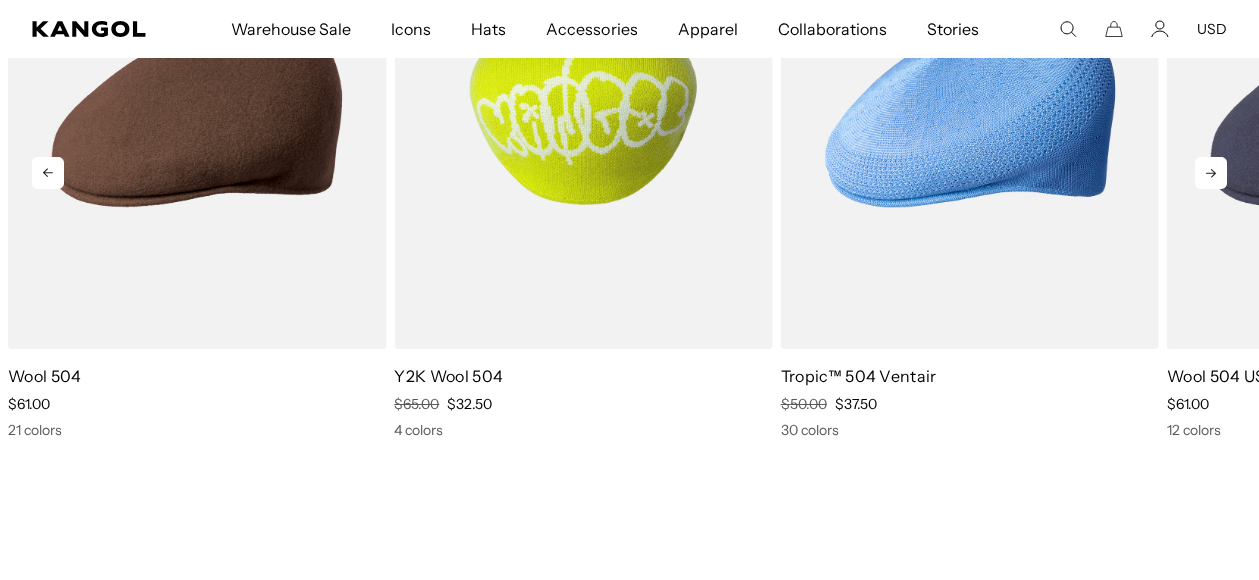 scroll, scrollTop: 0, scrollLeft: 0, axis: both 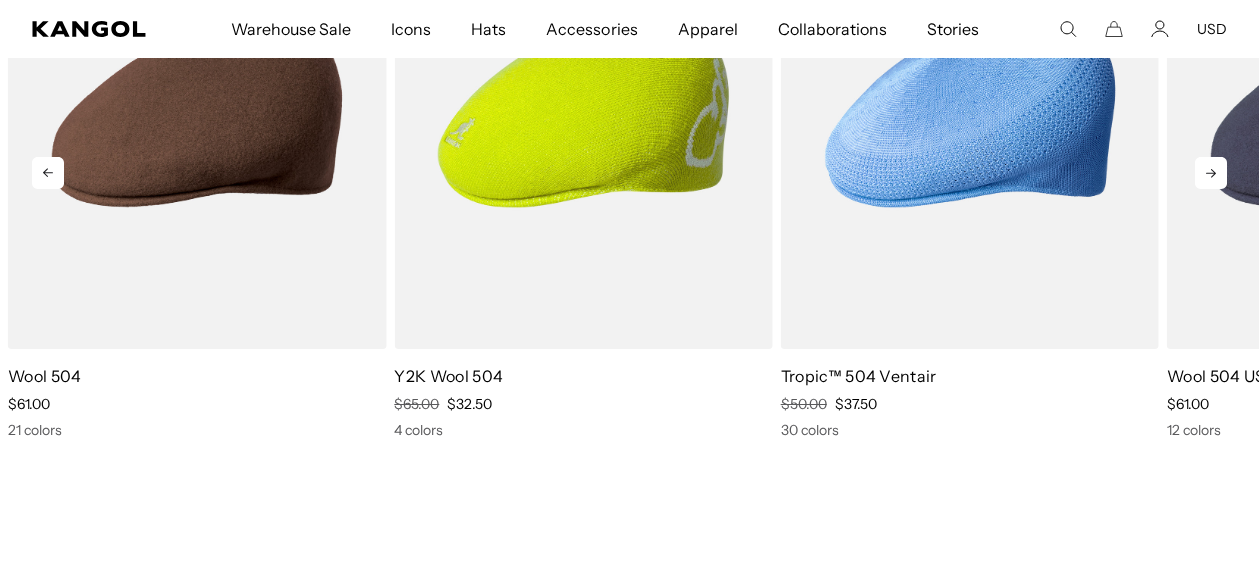 click 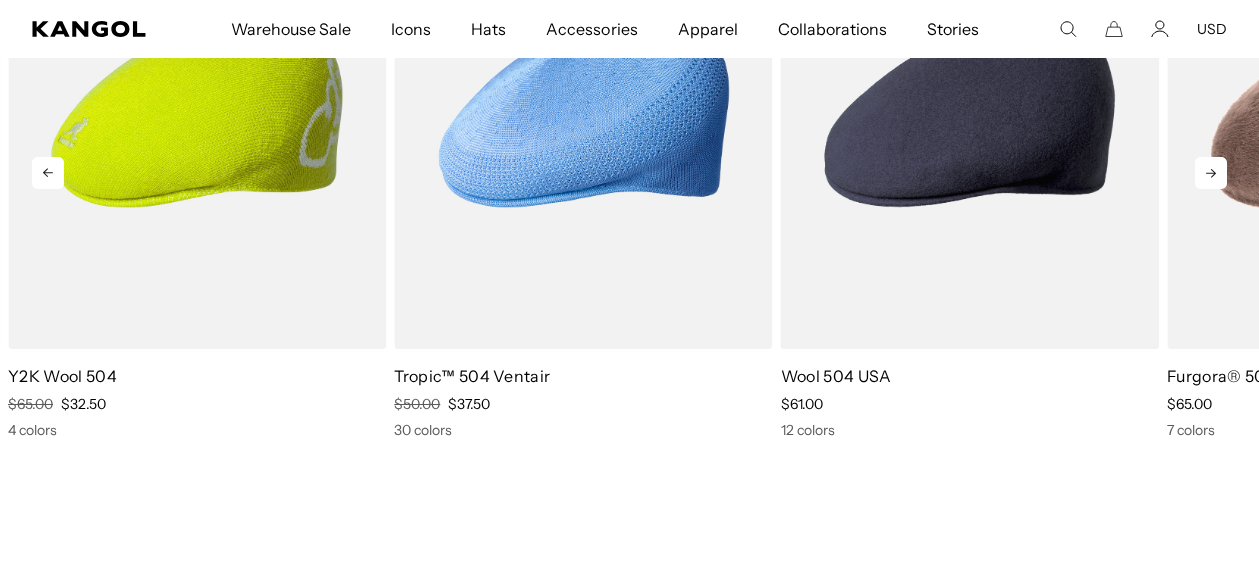 click 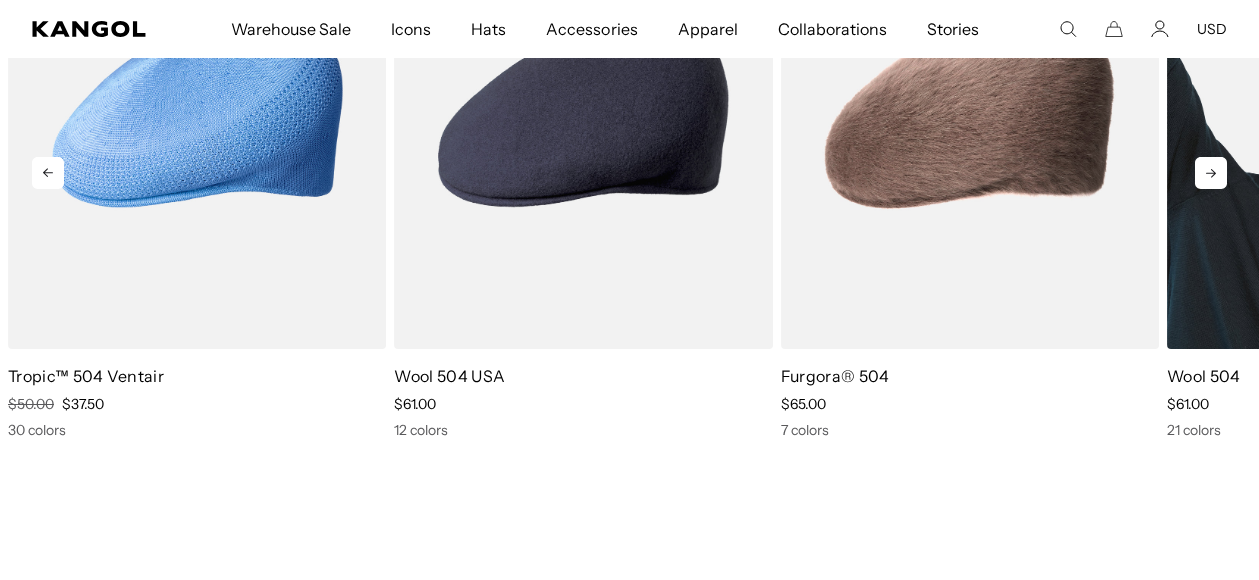 scroll, scrollTop: 0, scrollLeft: 0, axis: both 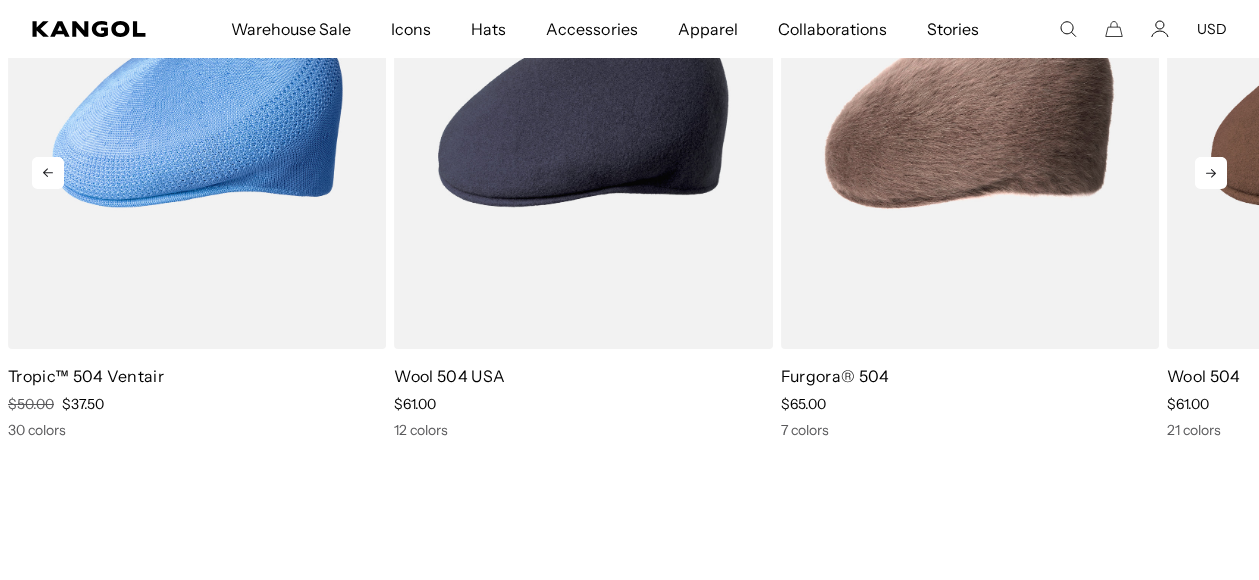 click 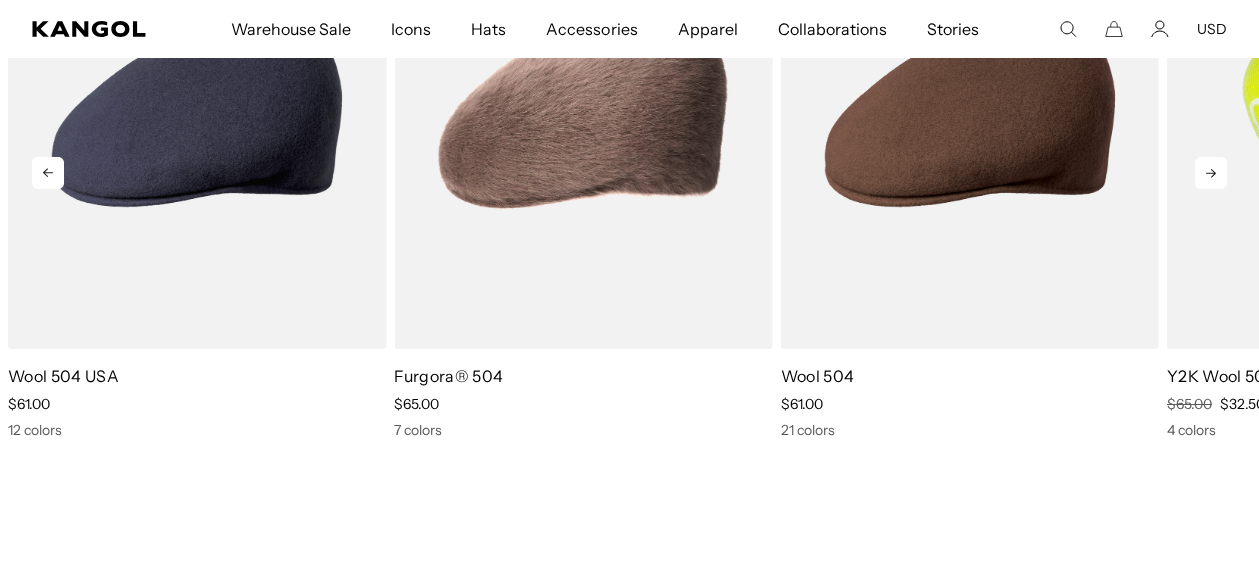 scroll, scrollTop: 0, scrollLeft: 412, axis: horizontal 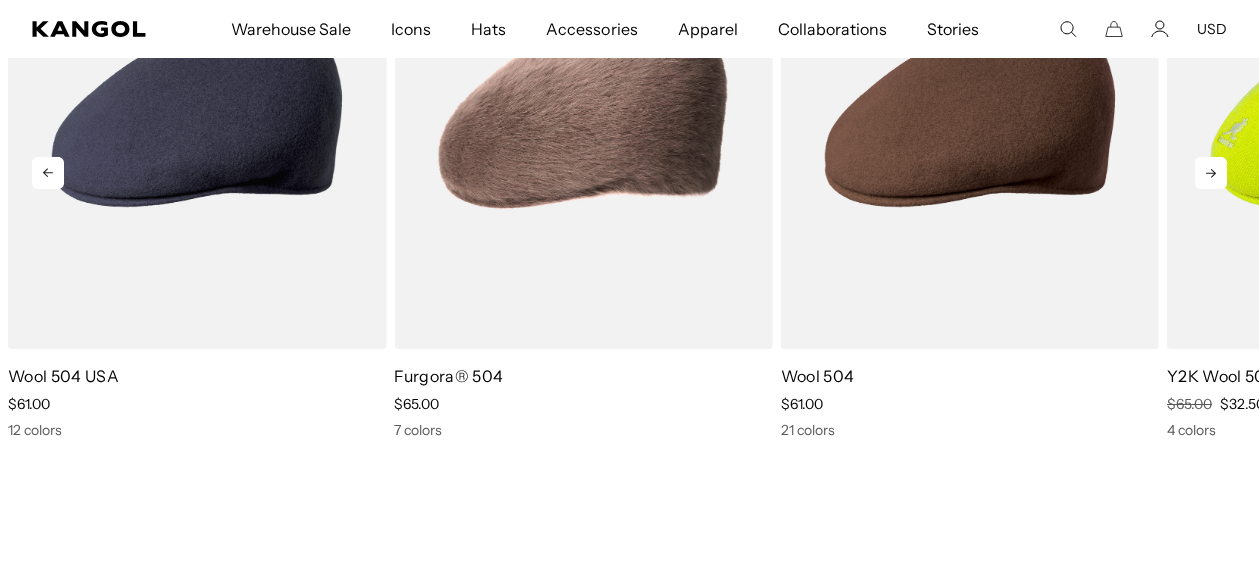 click 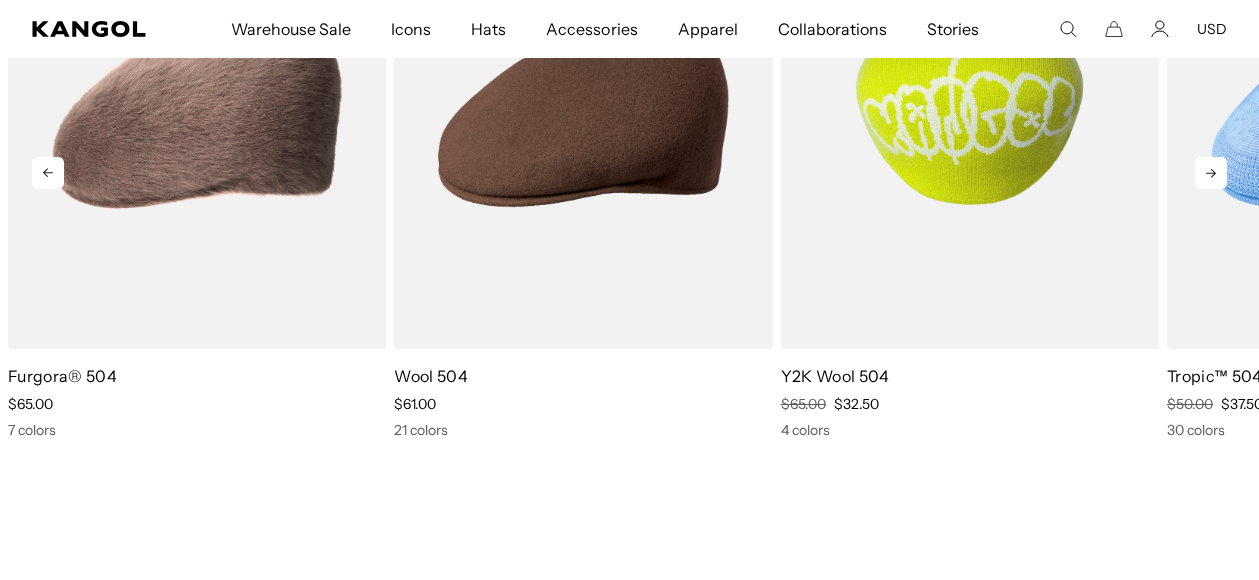 scroll, scrollTop: 0, scrollLeft: 0, axis: both 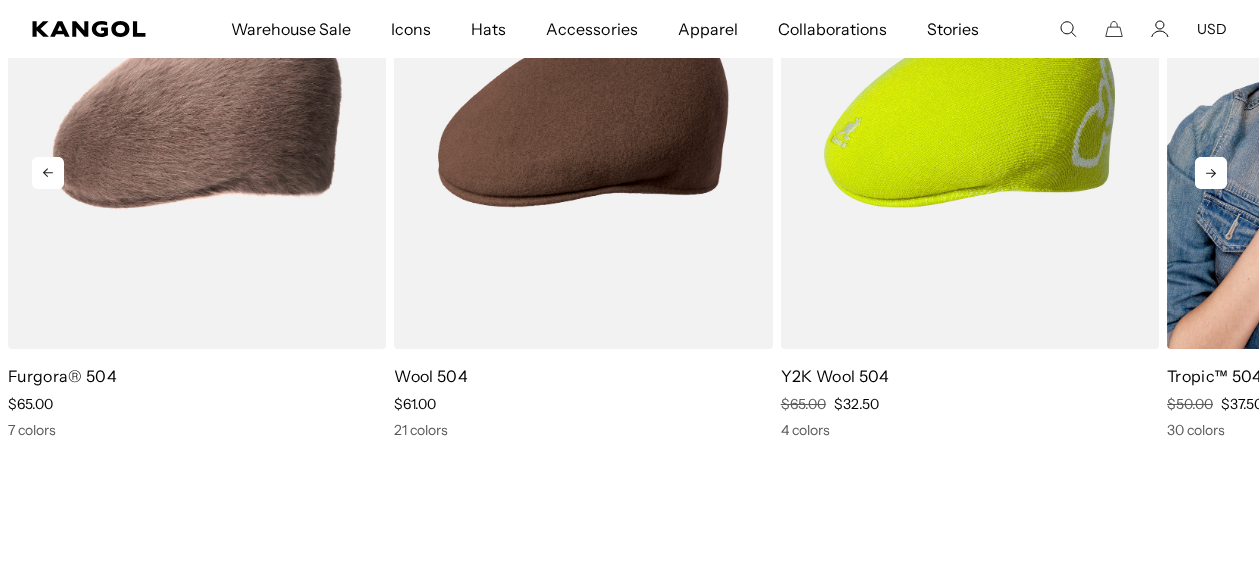 click at bounding box center (1356, 111) 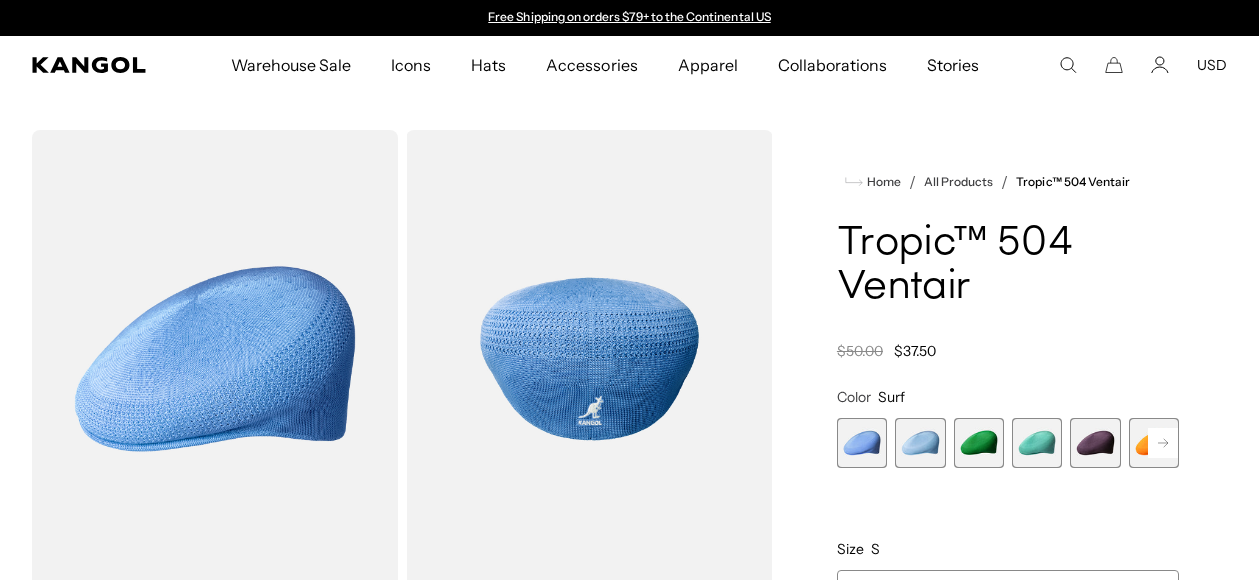 scroll, scrollTop: 0, scrollLeft: 0, axis: both 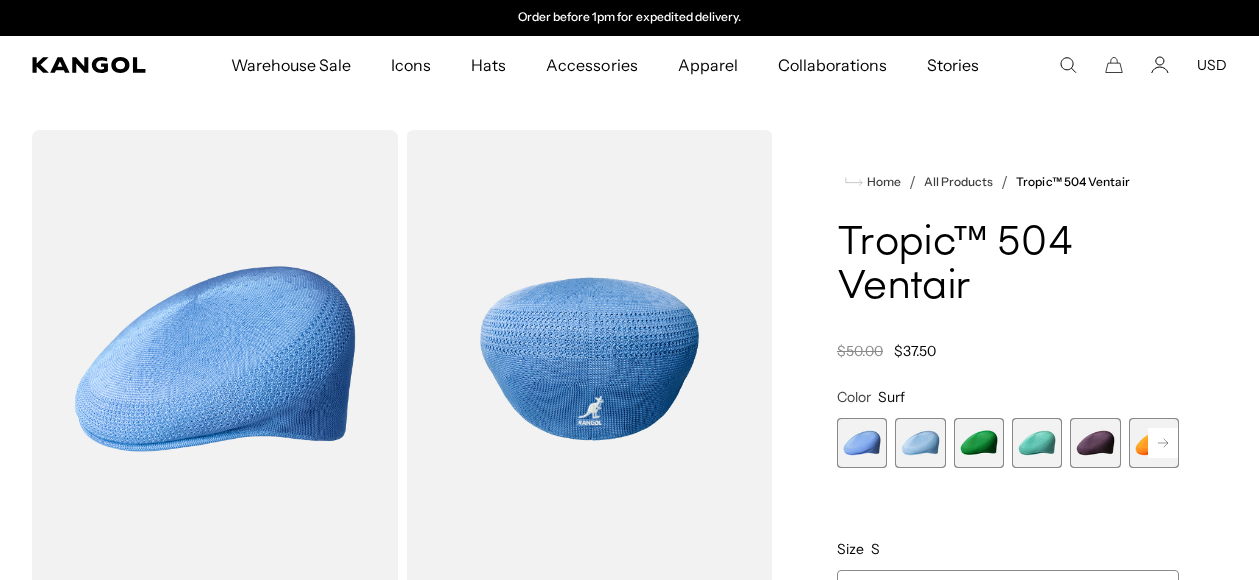 click 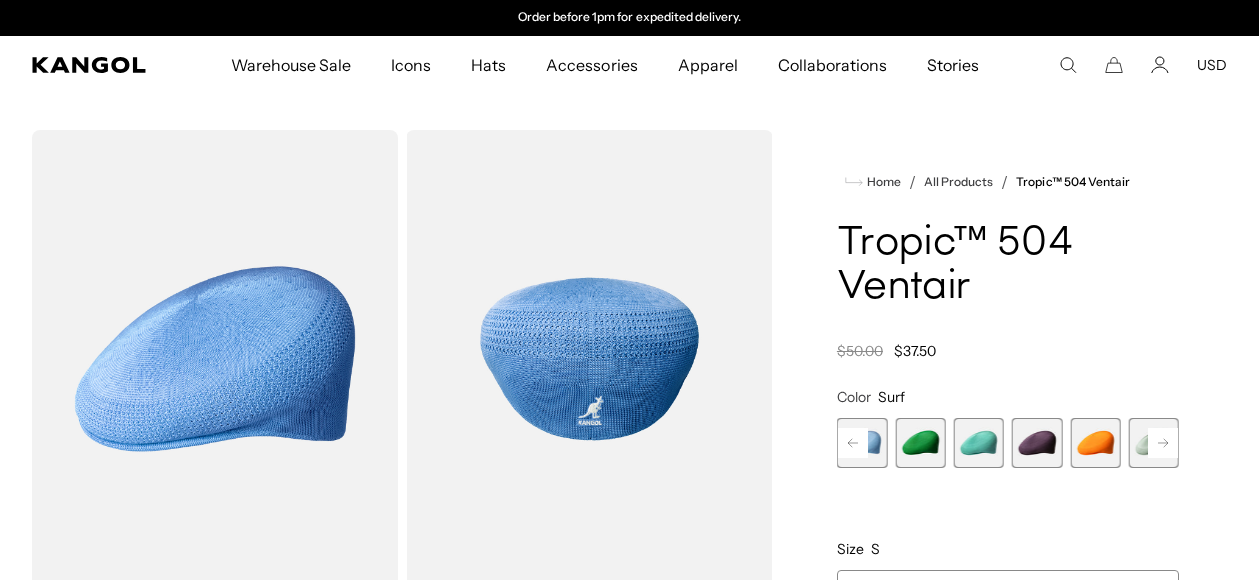 click 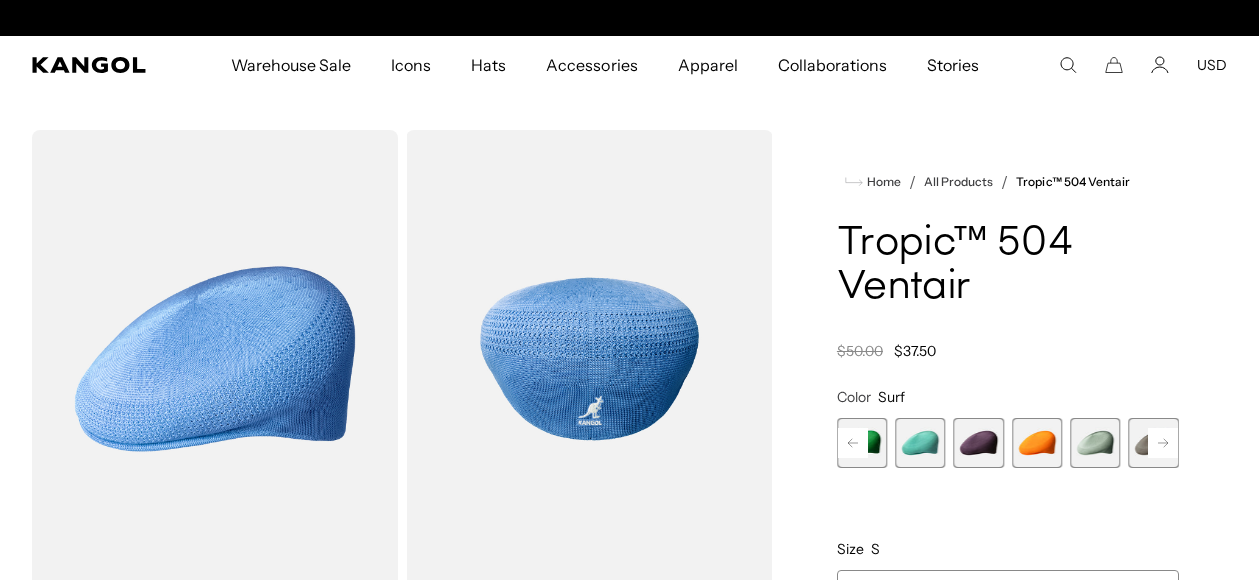 scroll, scrollTop: 0, scrollLeft: 0, axis: both 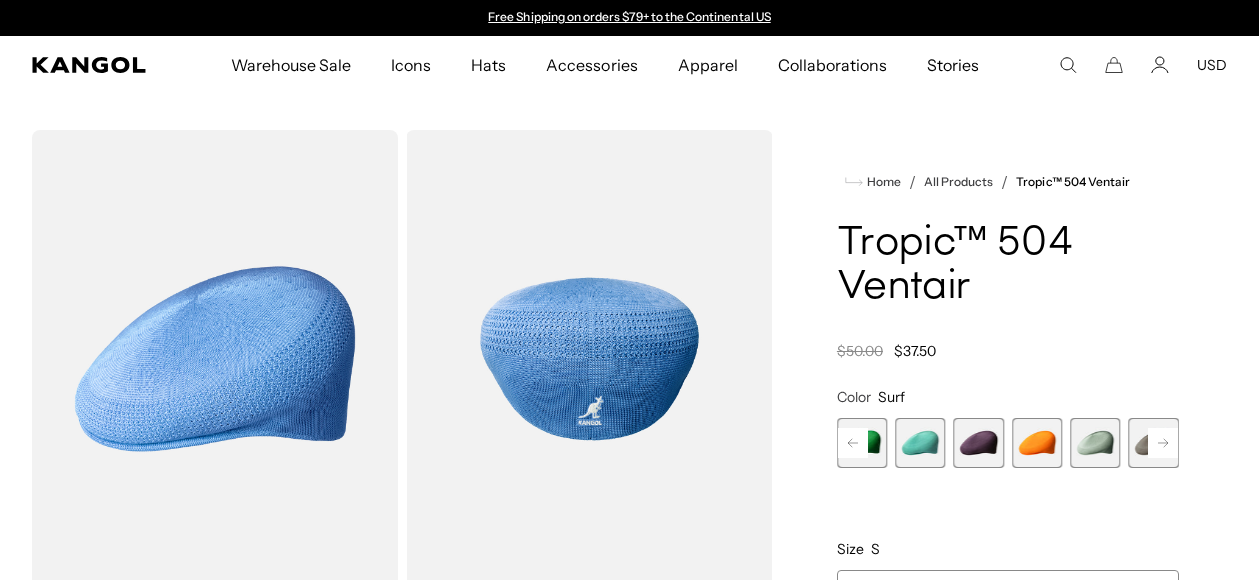 click at bounding box center [1095, 443] 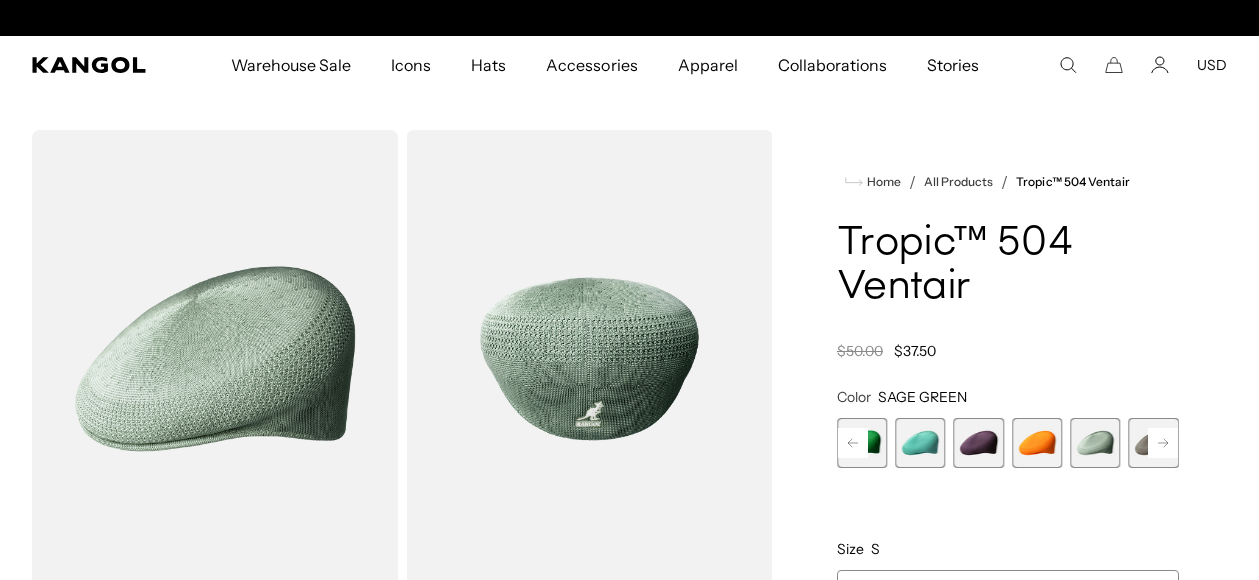 scroll, scrollTop: 0, scrollLeft: 412, axis: horizontal 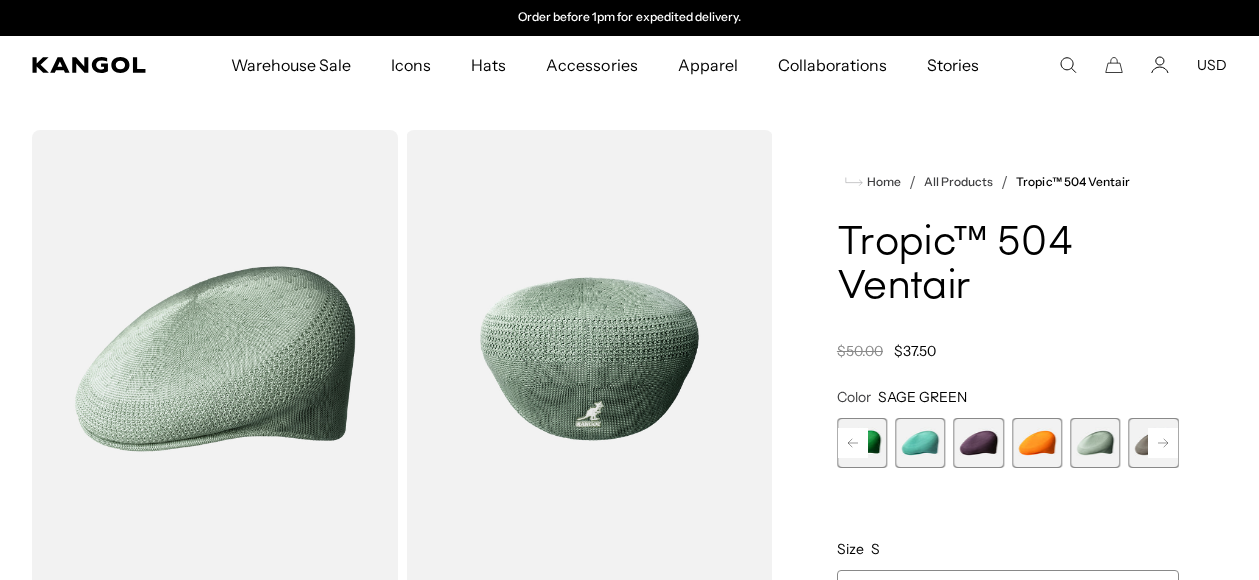click 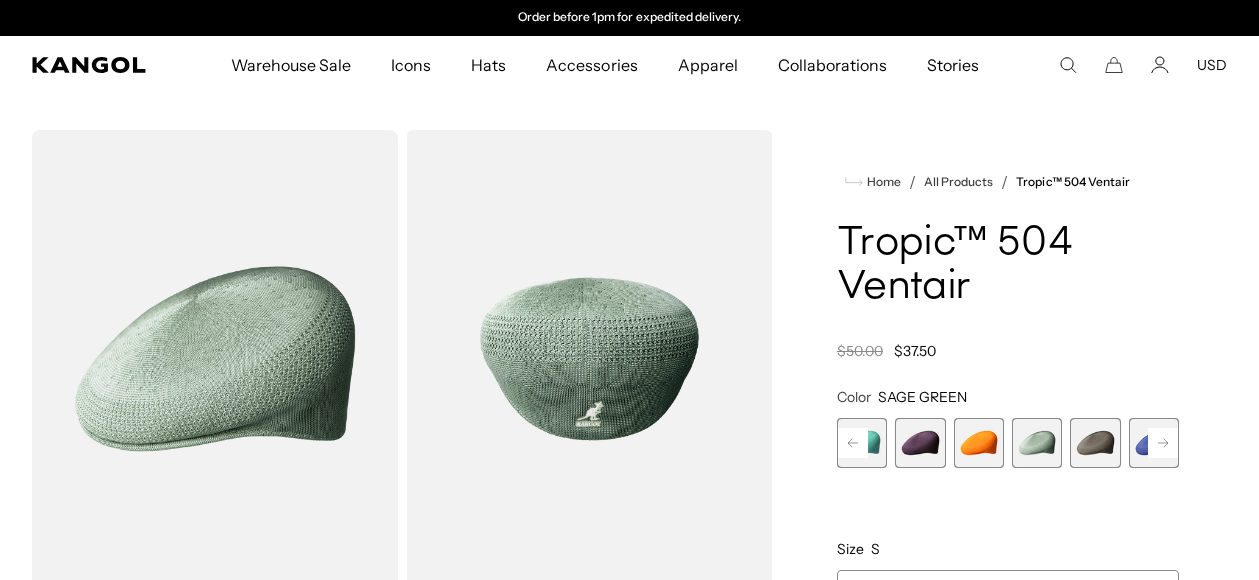 click at bounding box center [1095, 443] 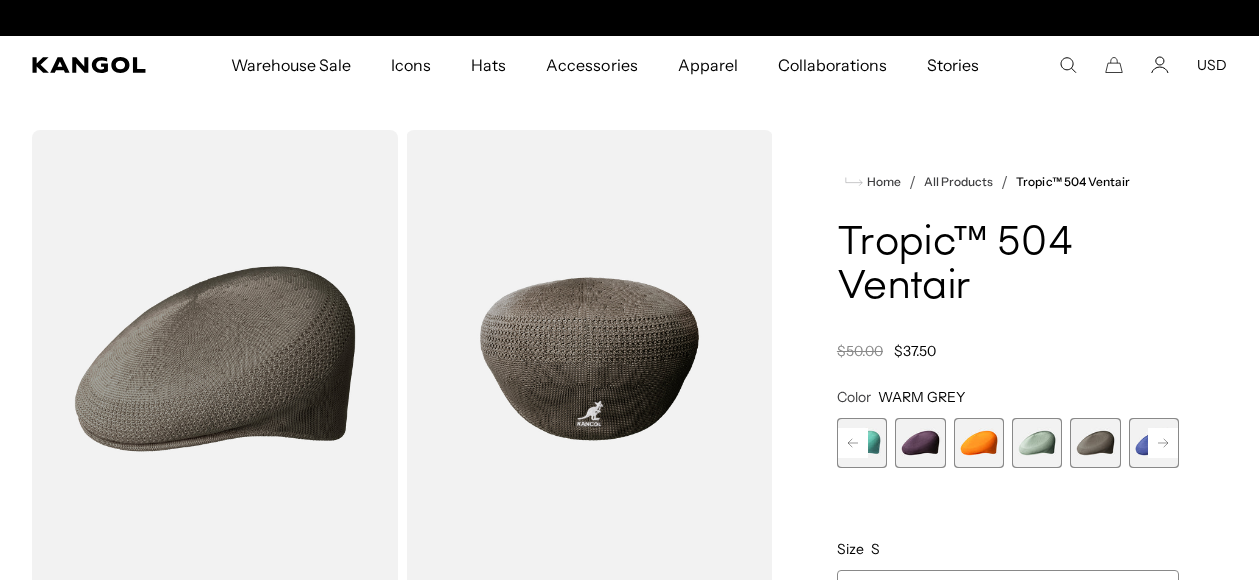 scroll, scrollTop: 0, scrollLeft: 412, axis: horizontal 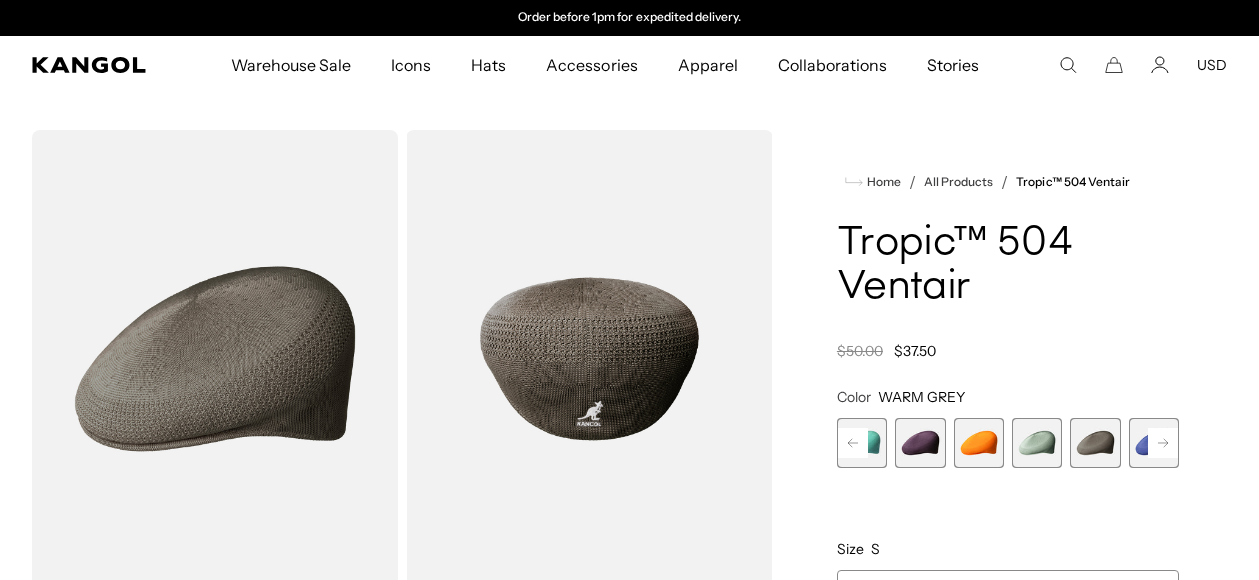 click at bounding box center [1154, 443] 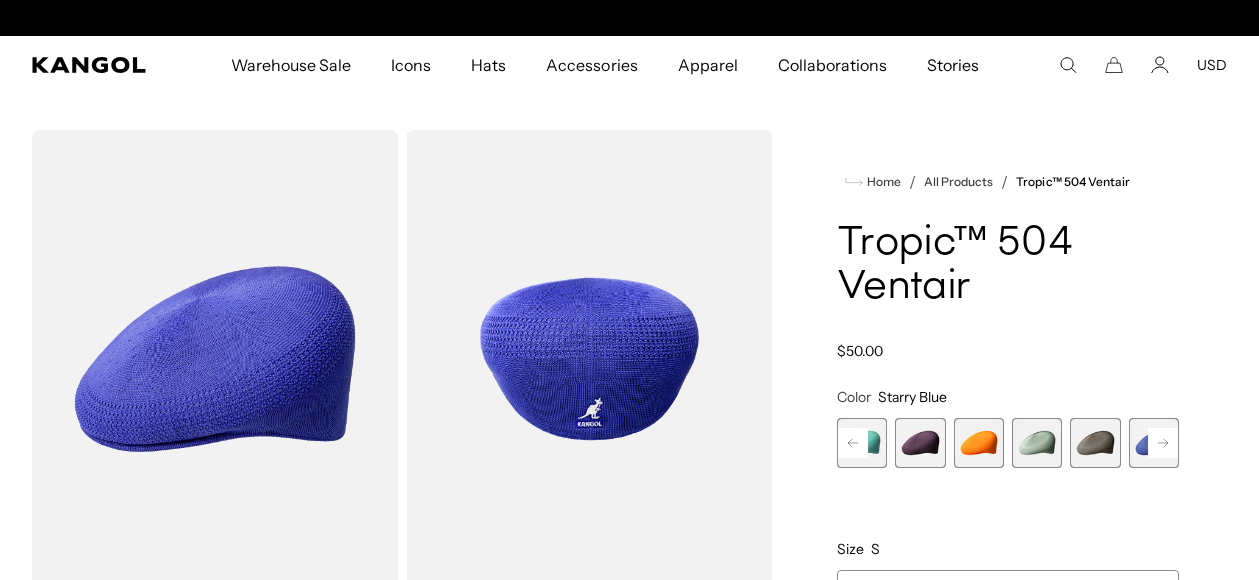 scroll, scrollTop: 0, scrollLeft: 412, axis: horizontal 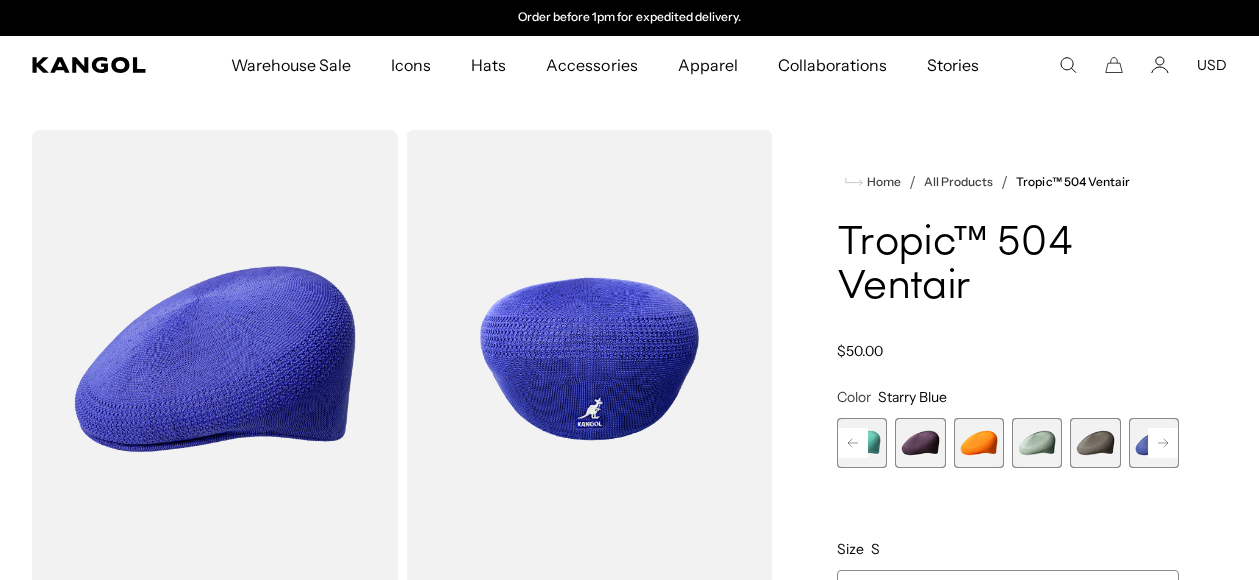 click 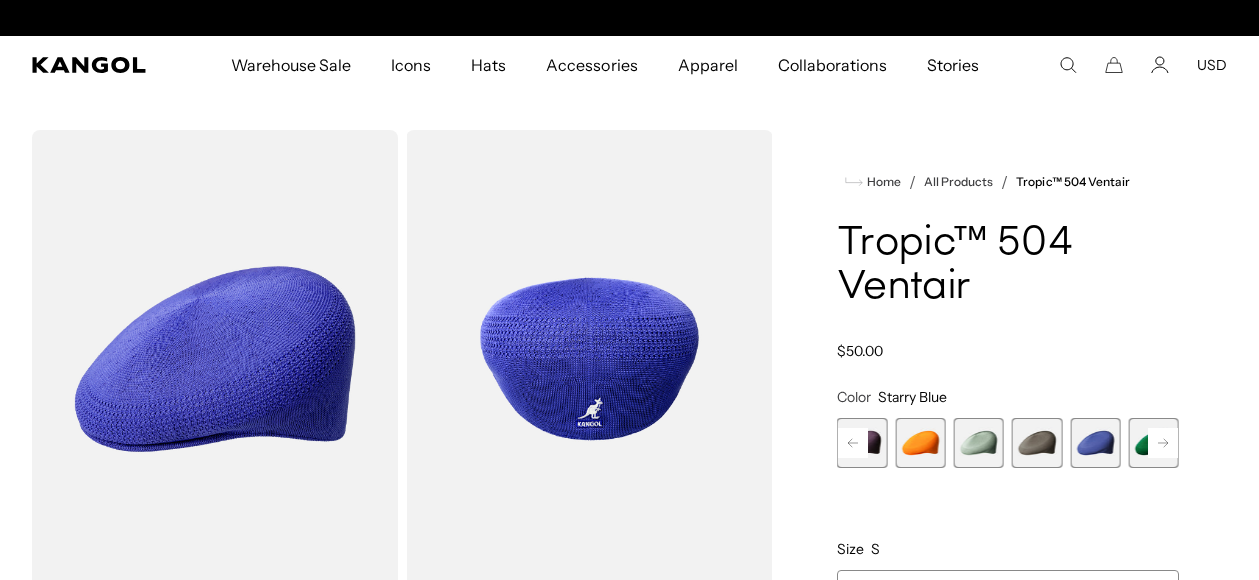 scroll, scrollTop: 0, scrollLeft: 0, axis: both 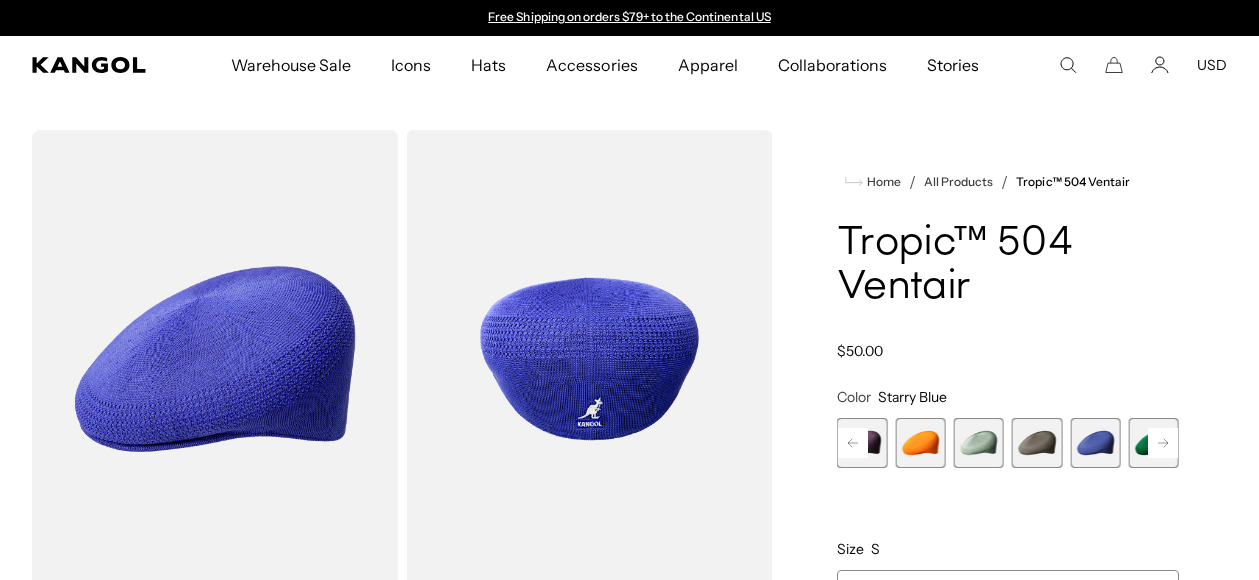 click 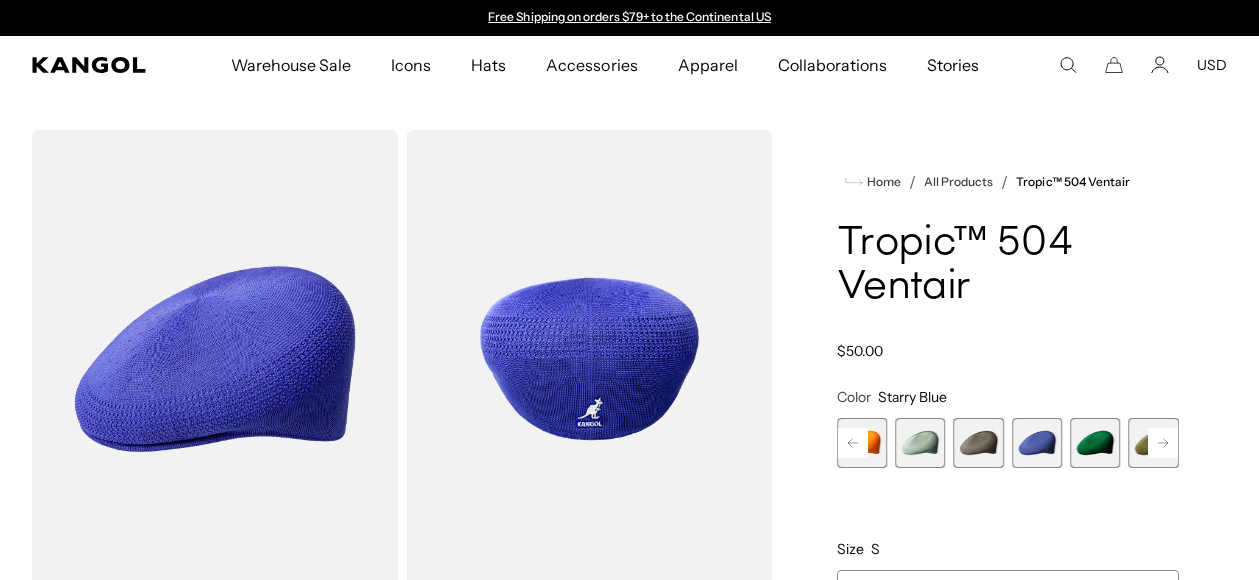 click 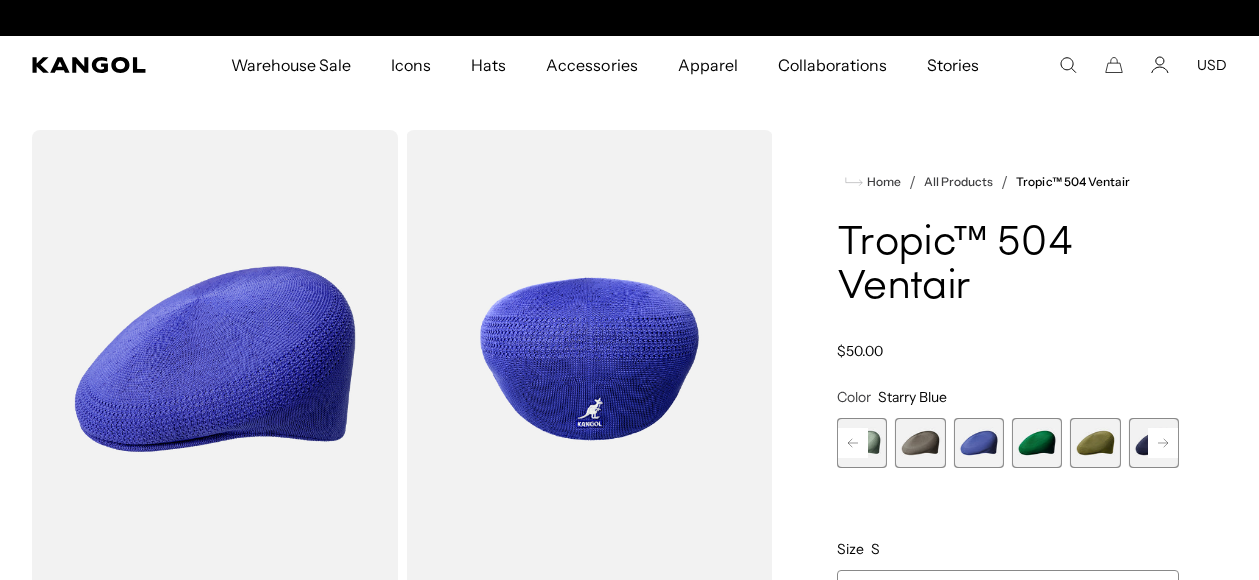 scroll, scrollTop: 0, scrollLeft: 412, axis: horizontal 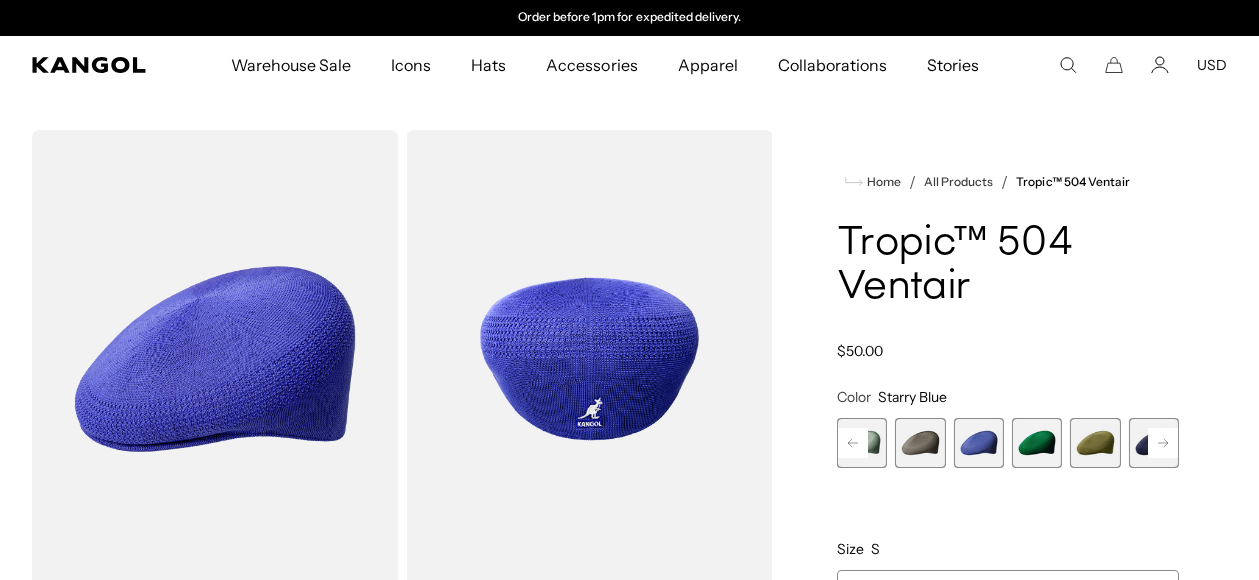 click at bounding box center [1095, 443] 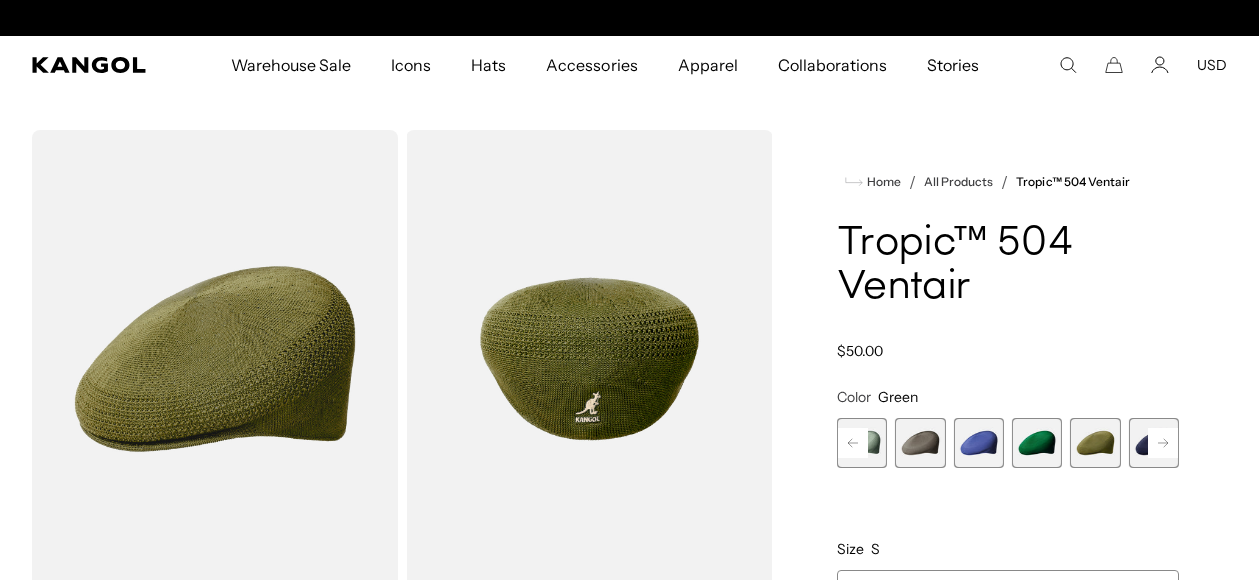 scroll, scrollTop: 0, scrollLeft: 0, axis: both 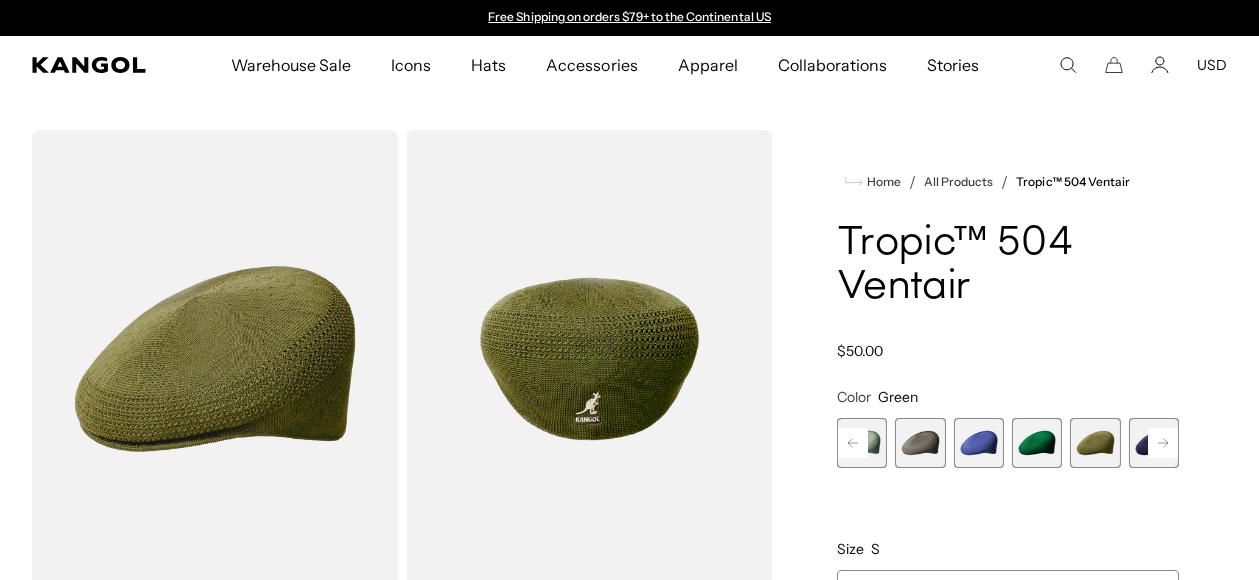 click 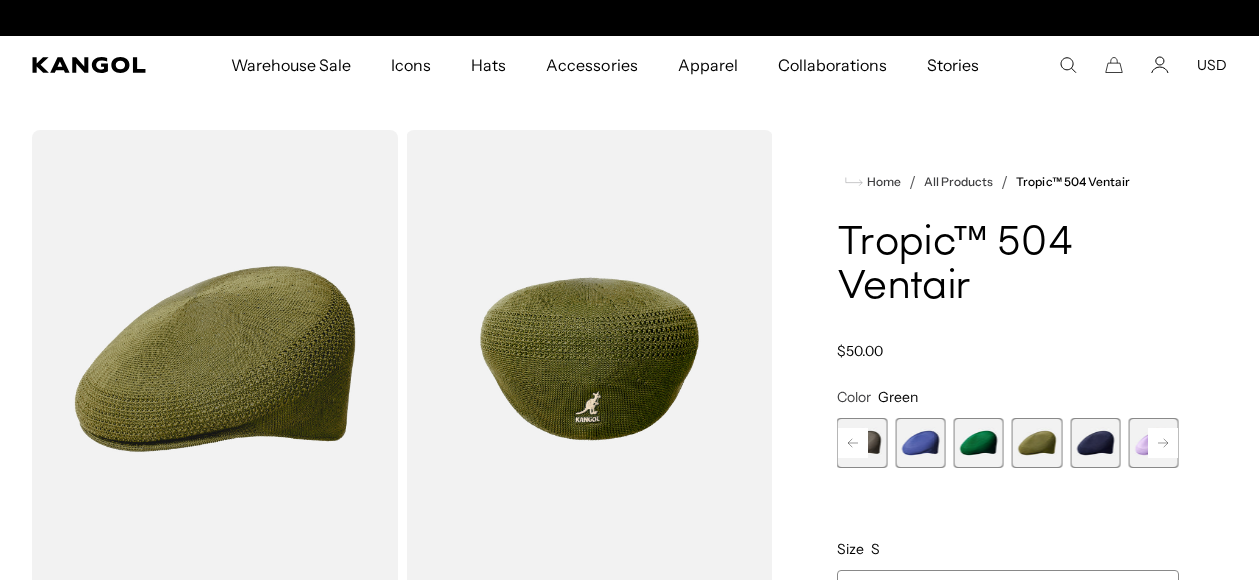 scroll, scrollTop: 0, scrollLeft: 412, axis: horizontal 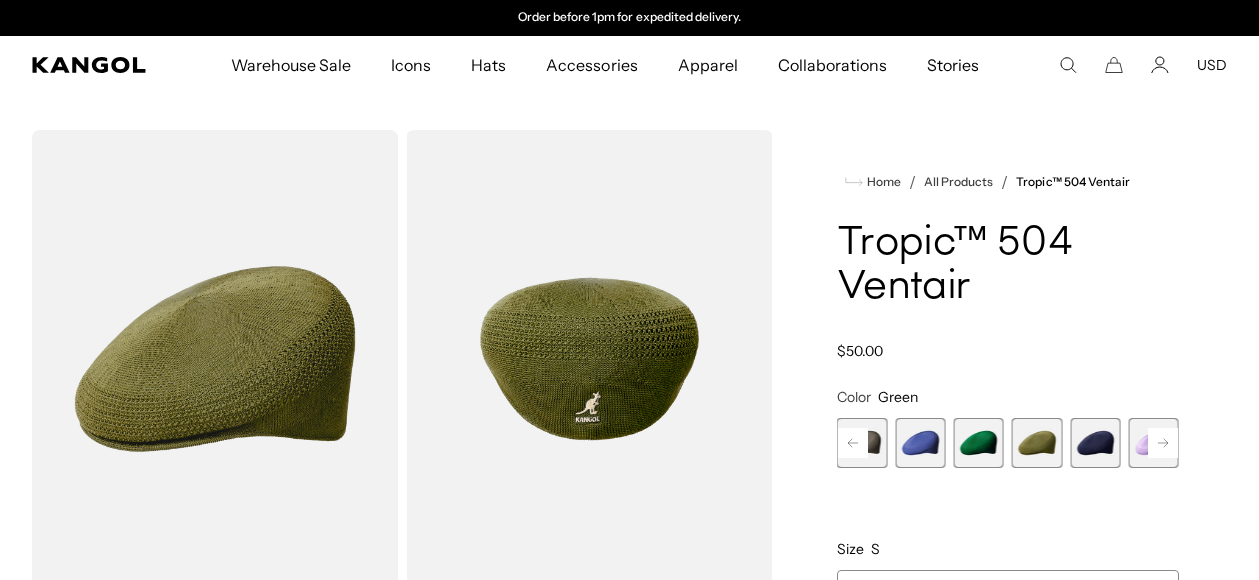 click at bounding box center (1095, 443) 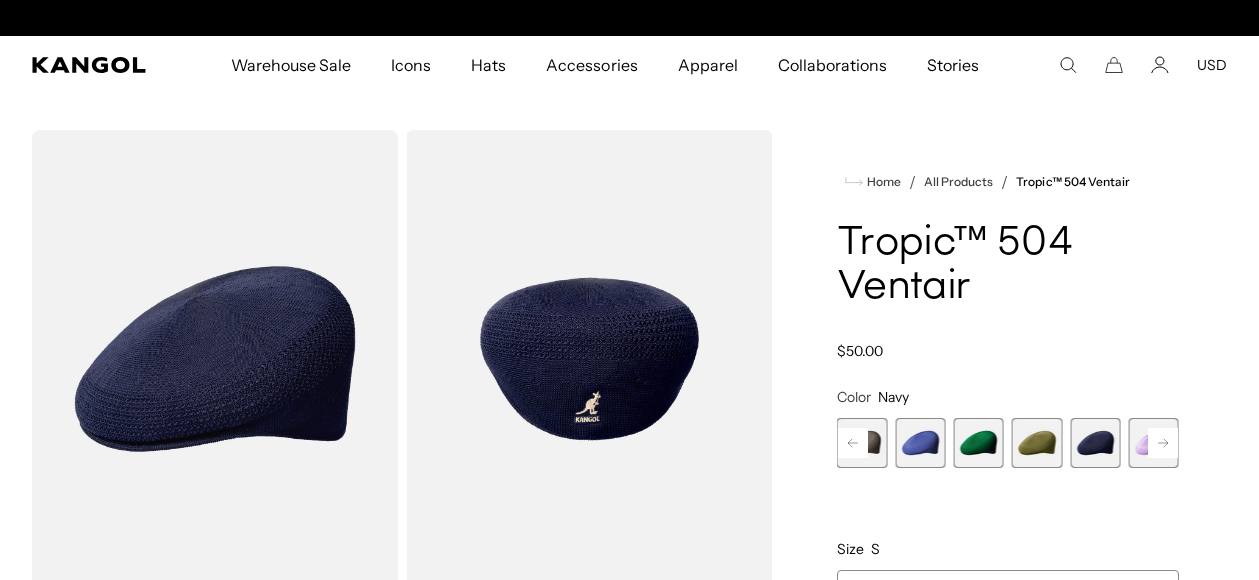 click 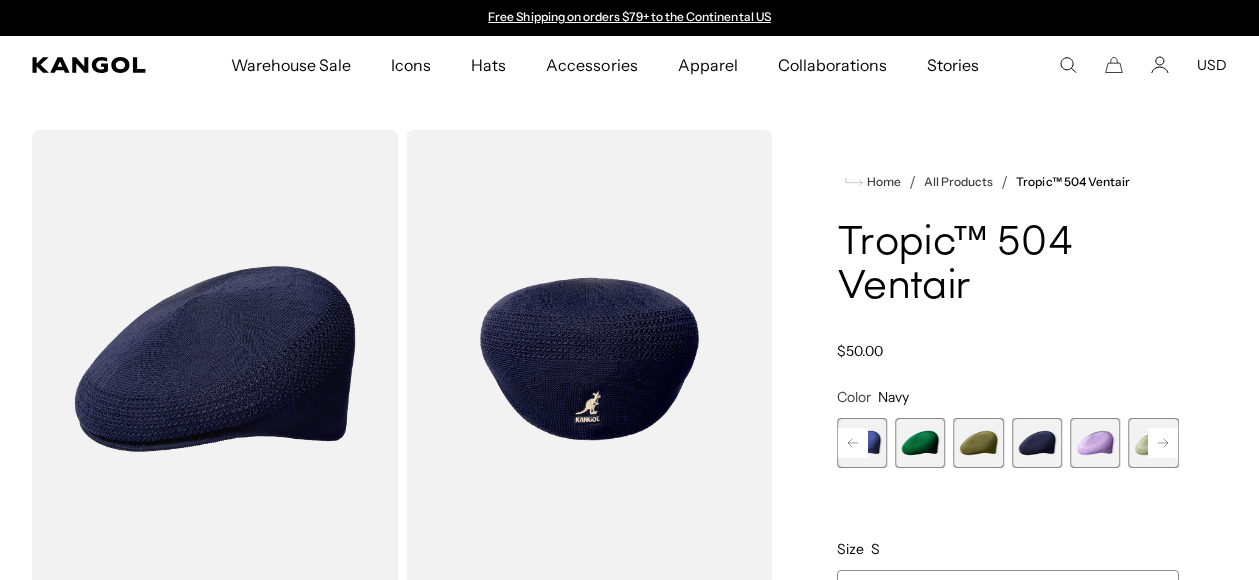 click at bounding box center [1095, 443] 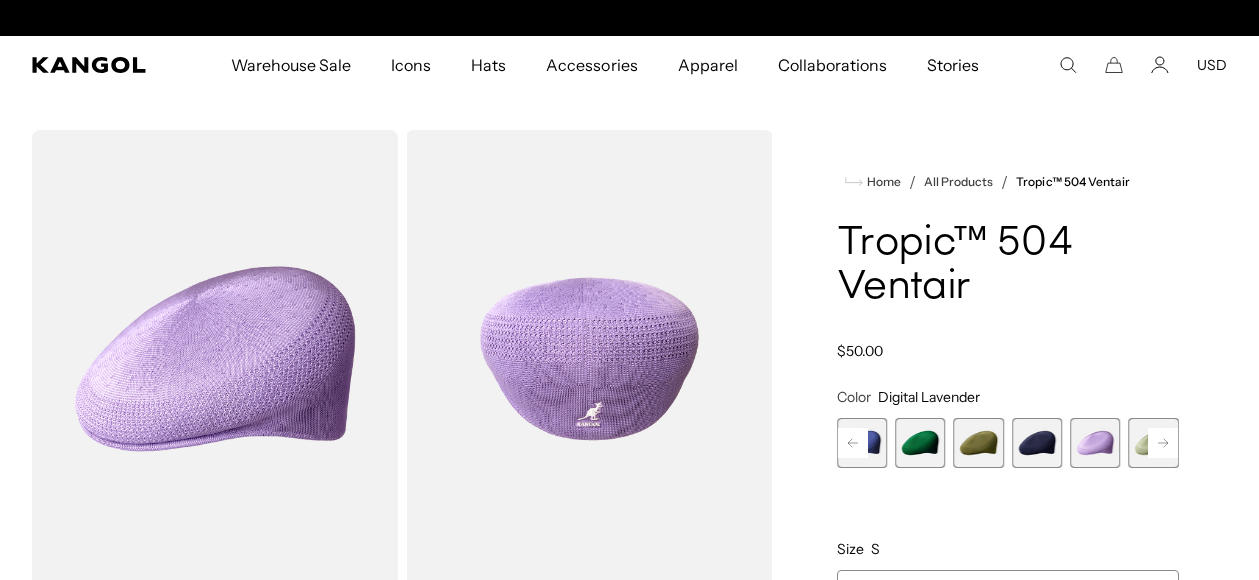 scroll, scrollTop: 0, scrollLeft: 412, axis: horizontal 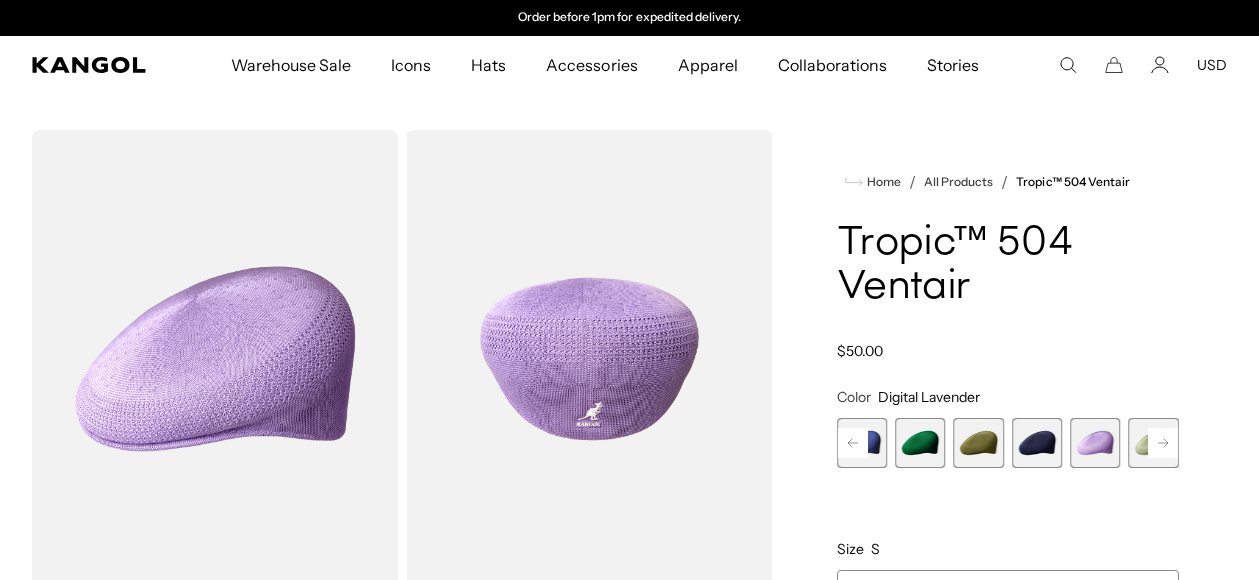 click 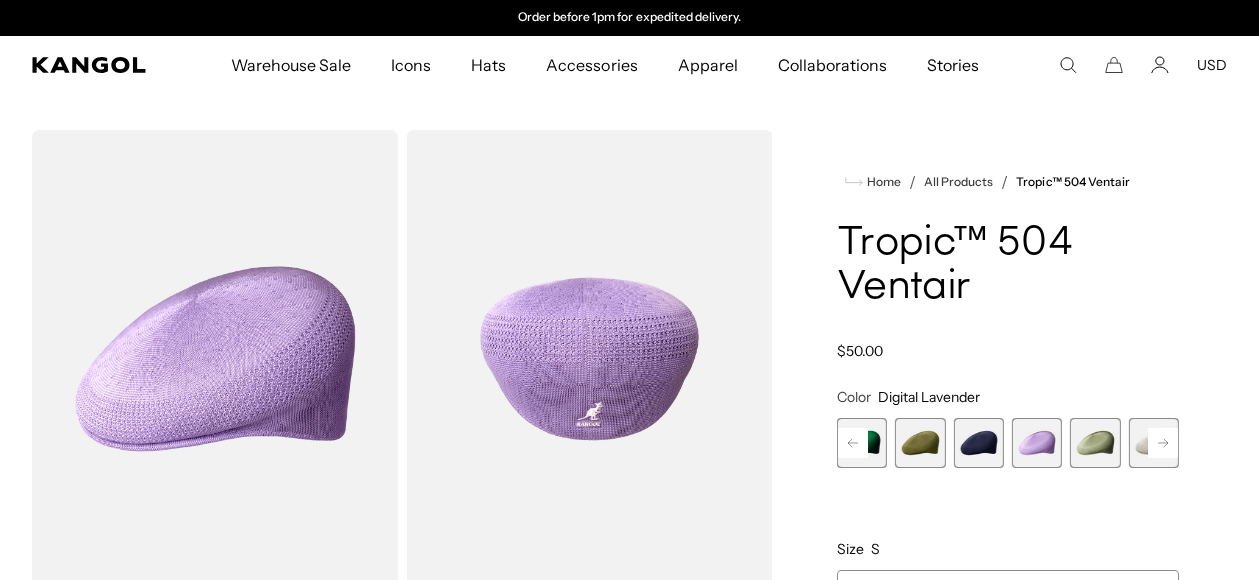 click at bounding box center (1095, 443) 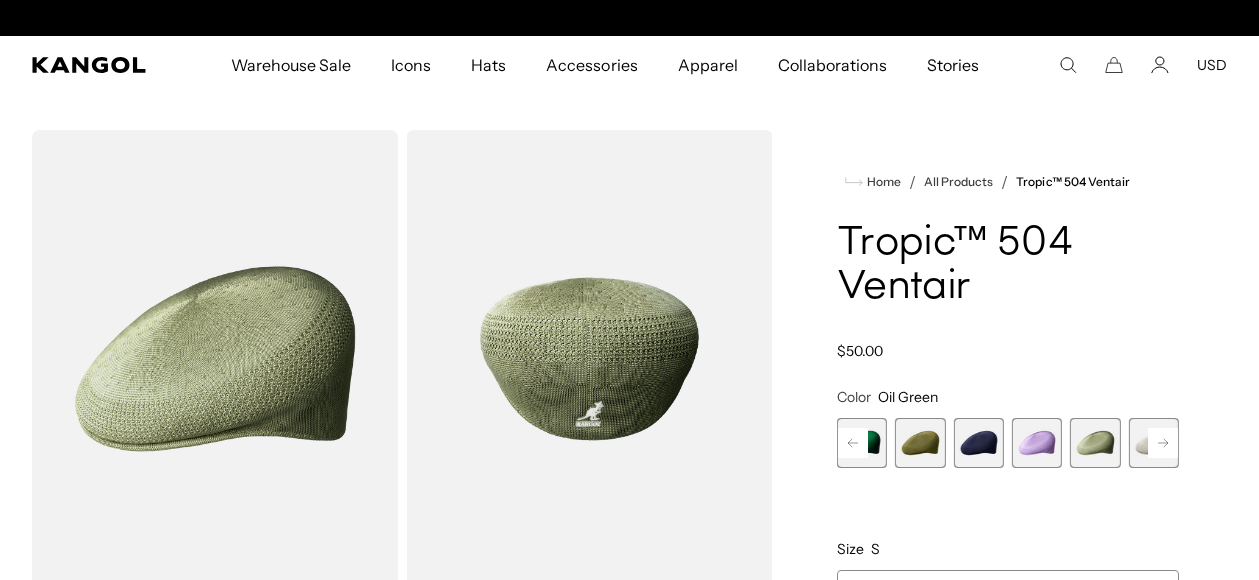 scroll, scrollTop: 0, scrollLeft: 0, axis: both 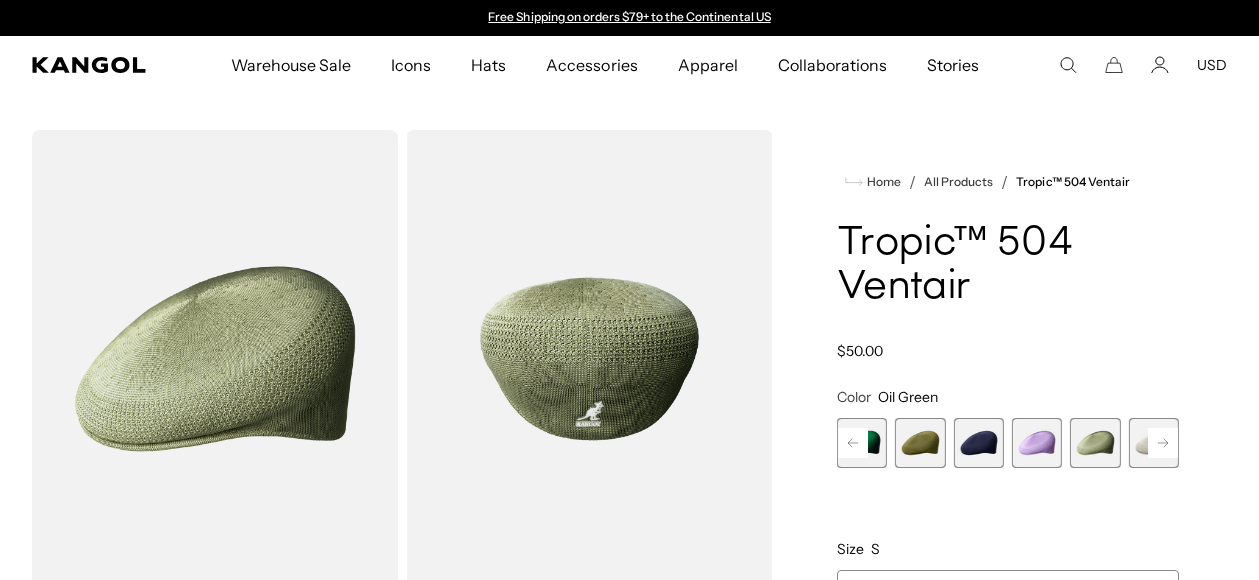 click 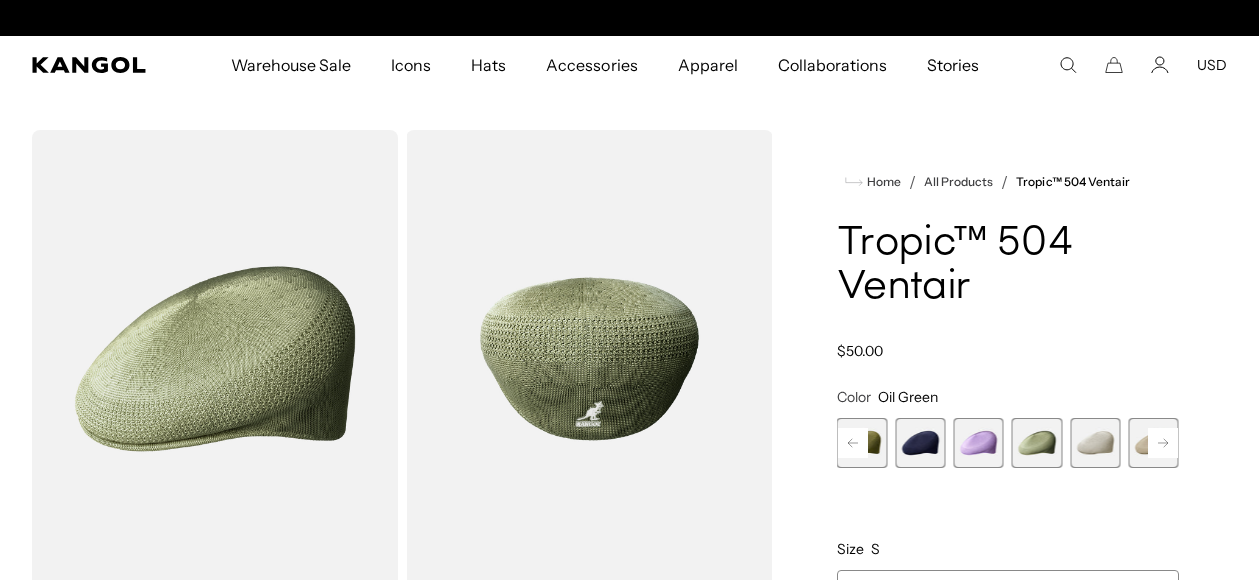 scroll, scrollTop: 0, scrollLeft: 412, axis: horizontal 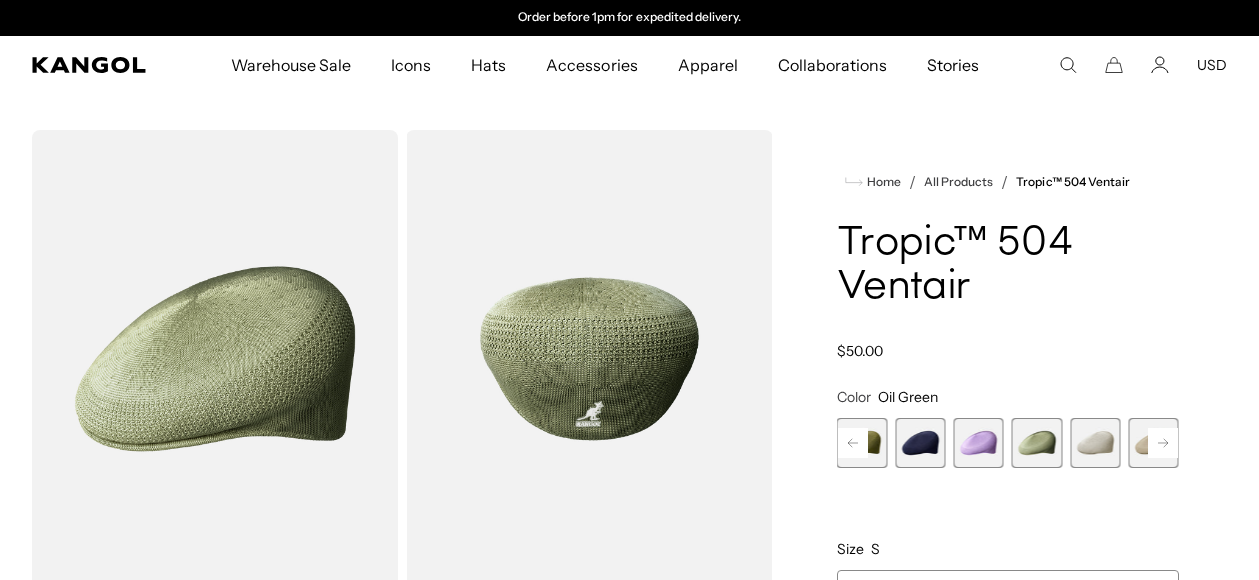 click at bounding box center (1095, 443) 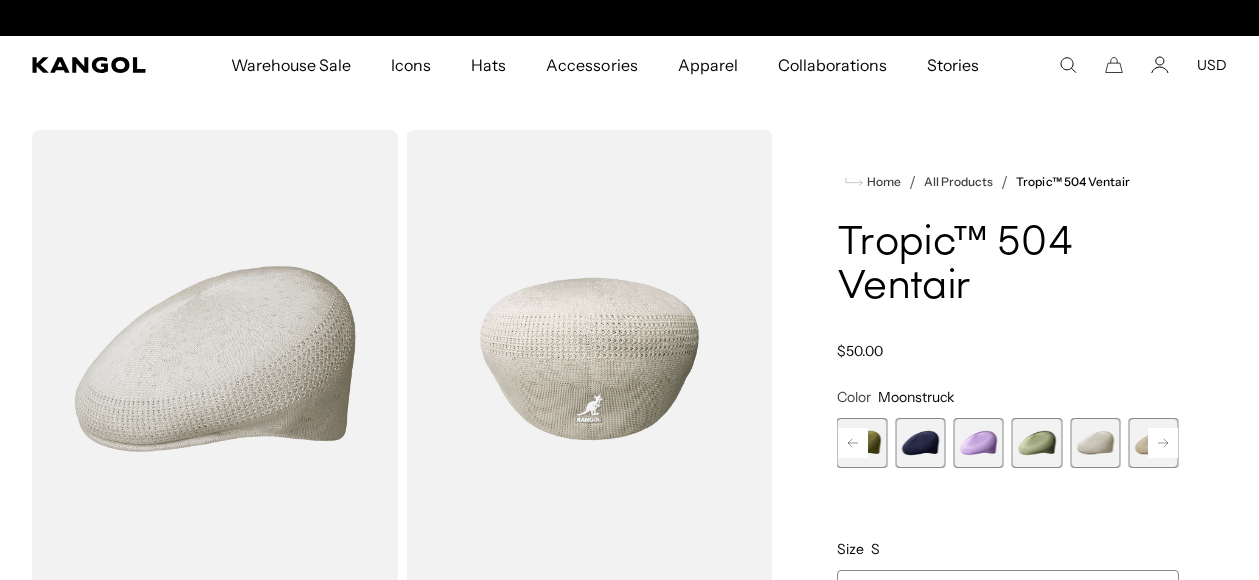 scroll, scrollTop: 0, scrollLeft: 0, axis: both 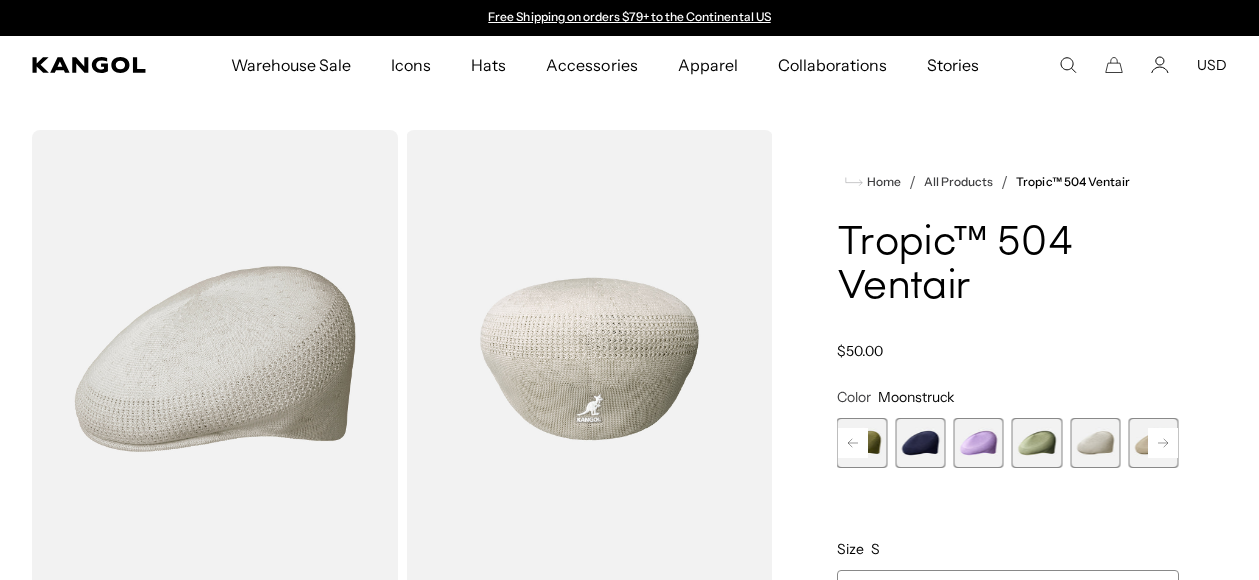 click 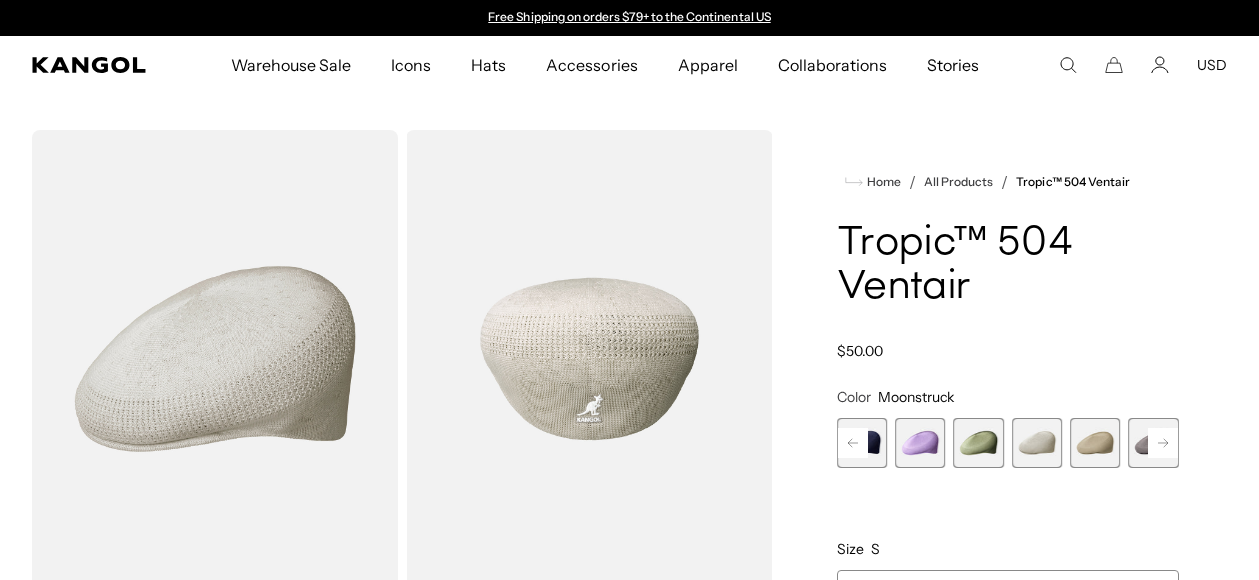 click at bounding box center (1095, 443) 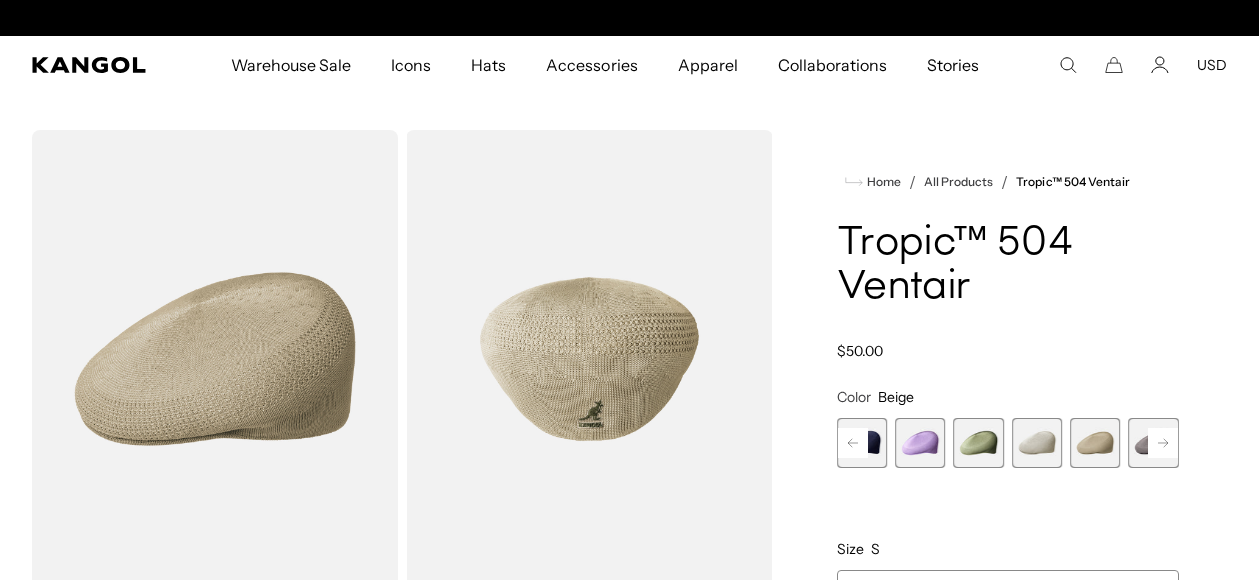scroll, scrollTop: 0, scrollLeft: 412, axis: horizontal 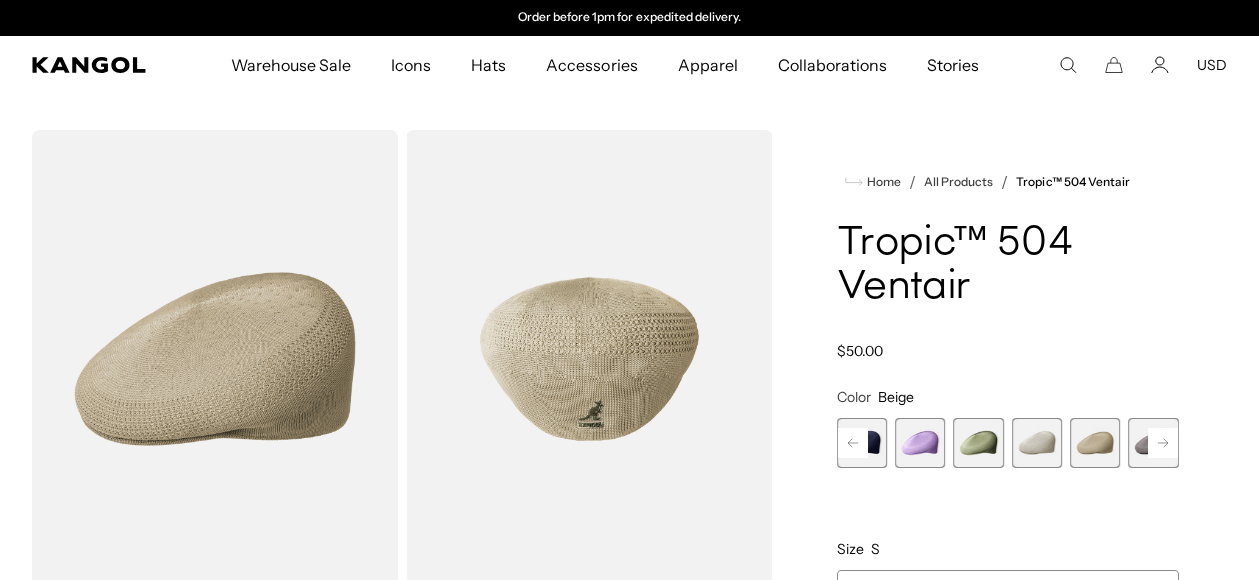 click 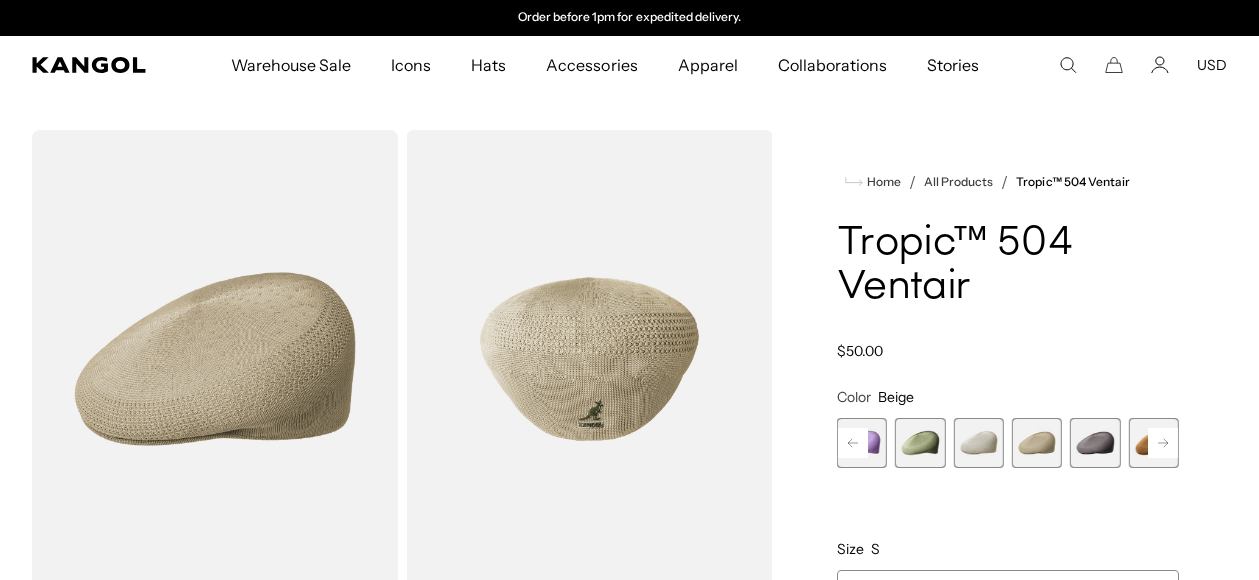 click at bounding box center [1095, 443] 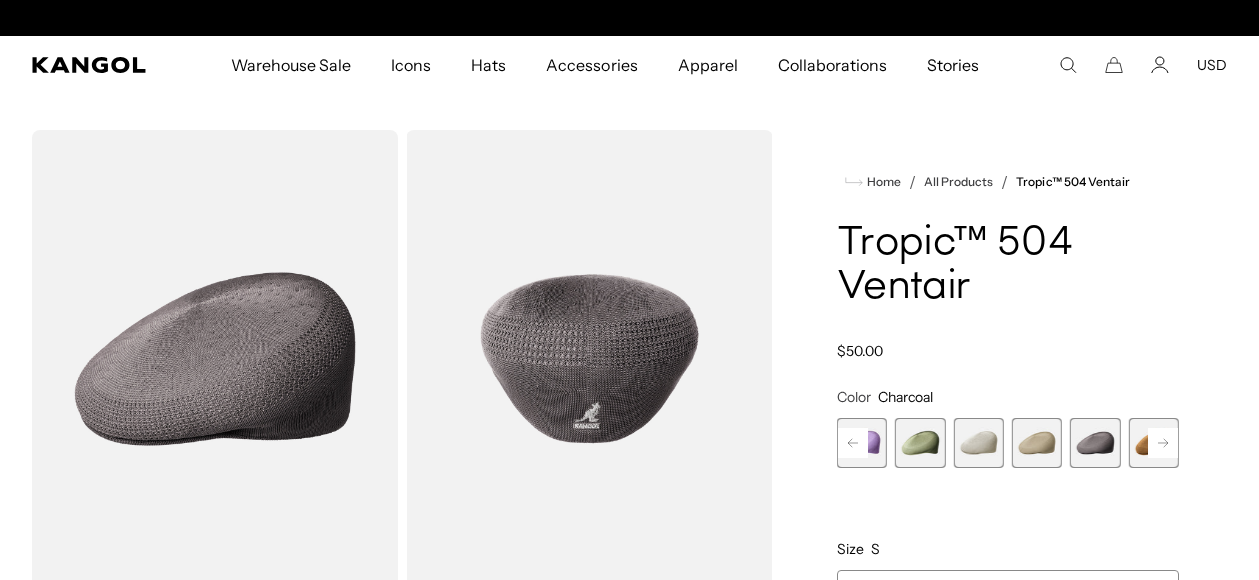 scroll, scrollTop: 0, scrollLeft: 412, axis: horizontal 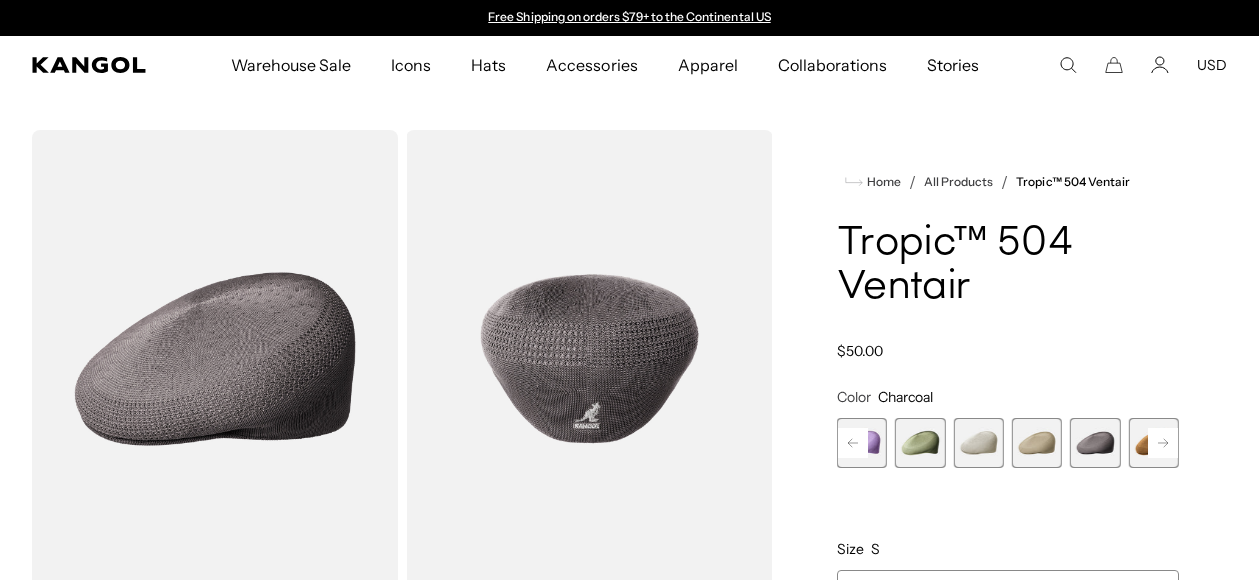 click 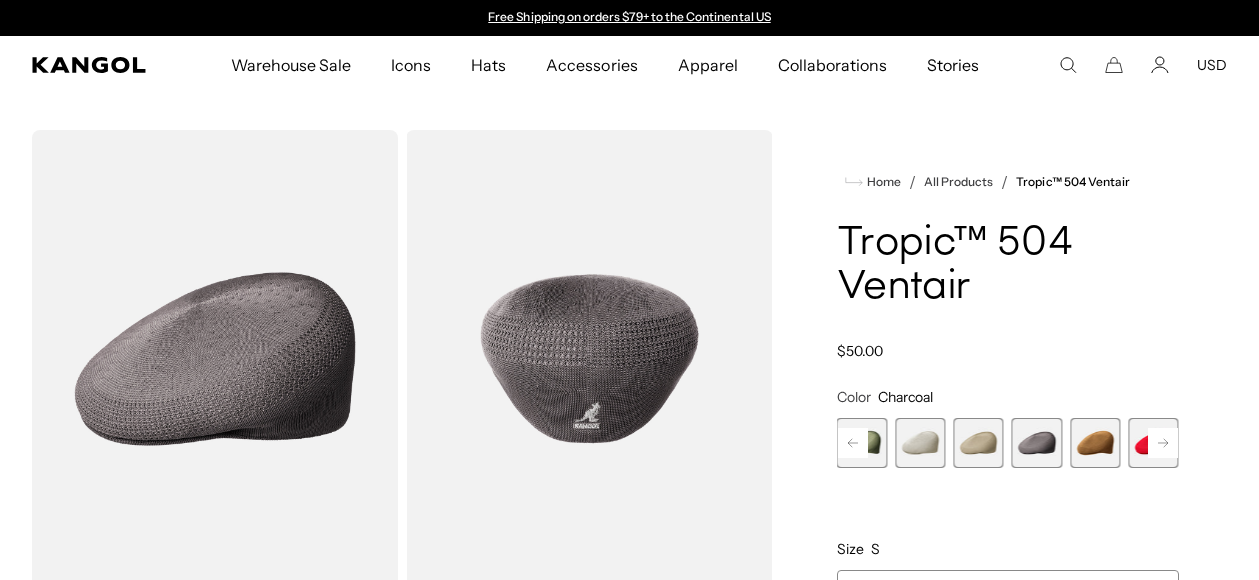 click 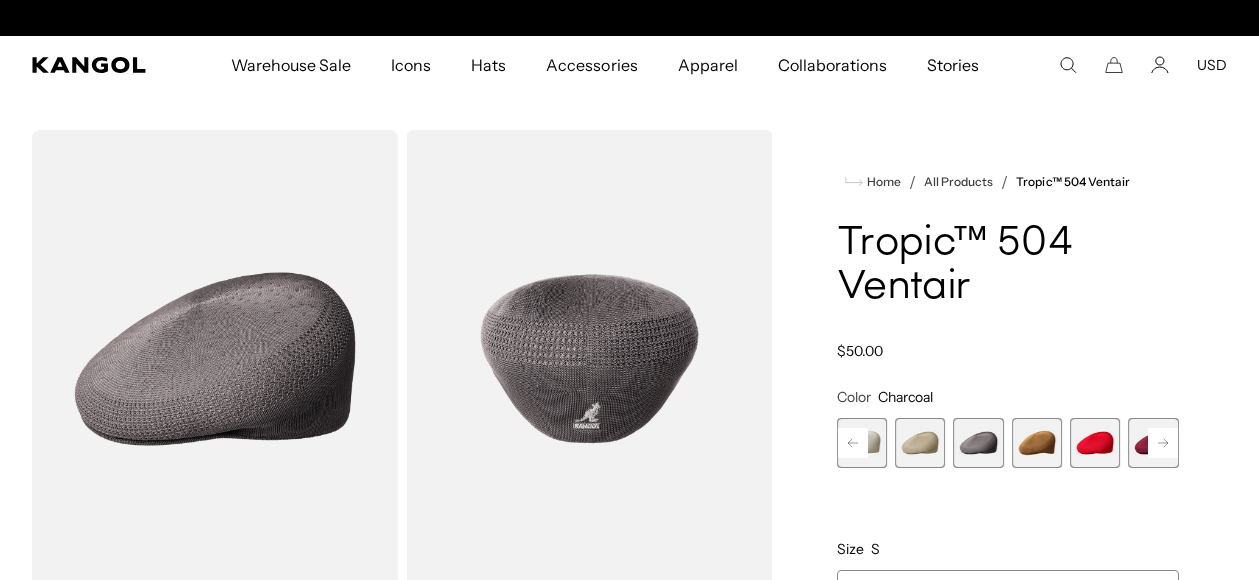 scroll, scrollTop: 0, scrollLeft: 412, axis: horizontal 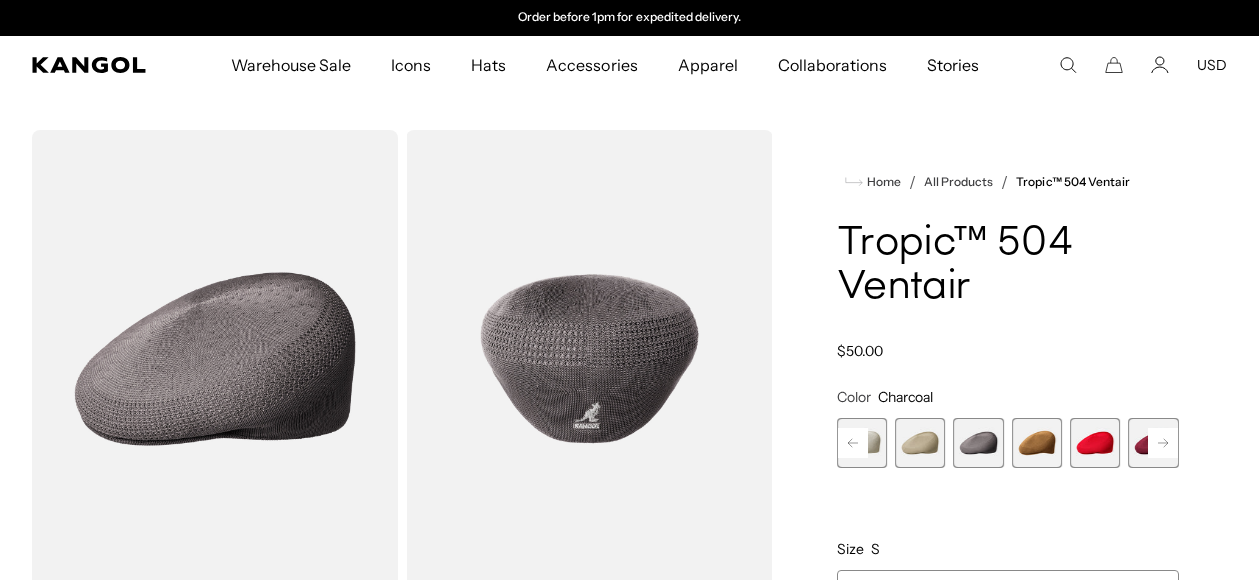 click 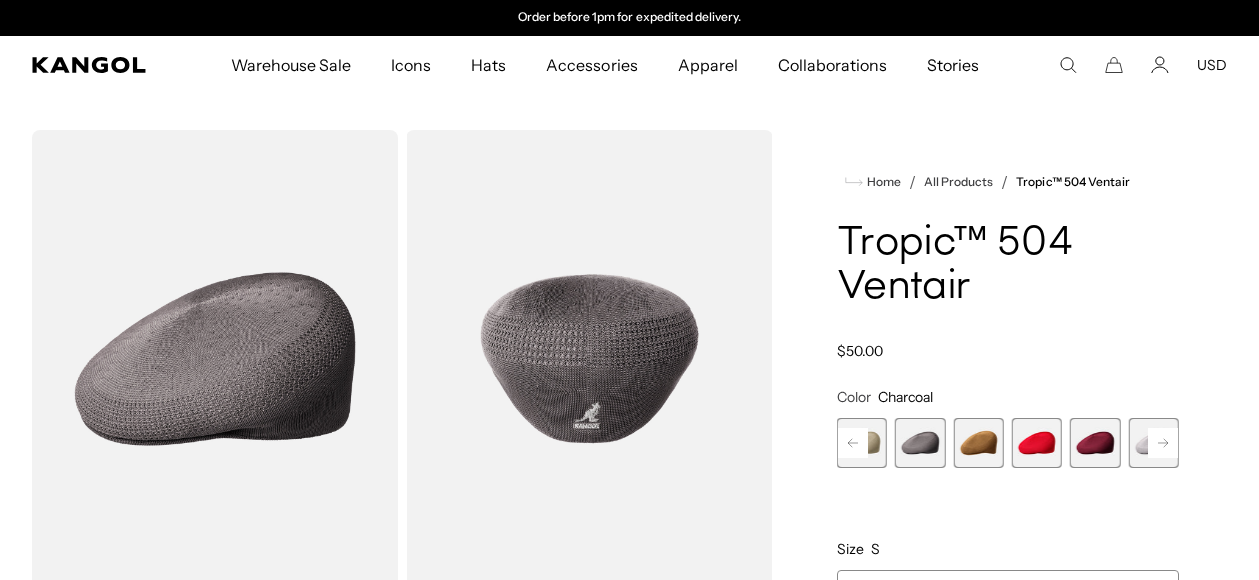 click at bounding box center (1095, 443) 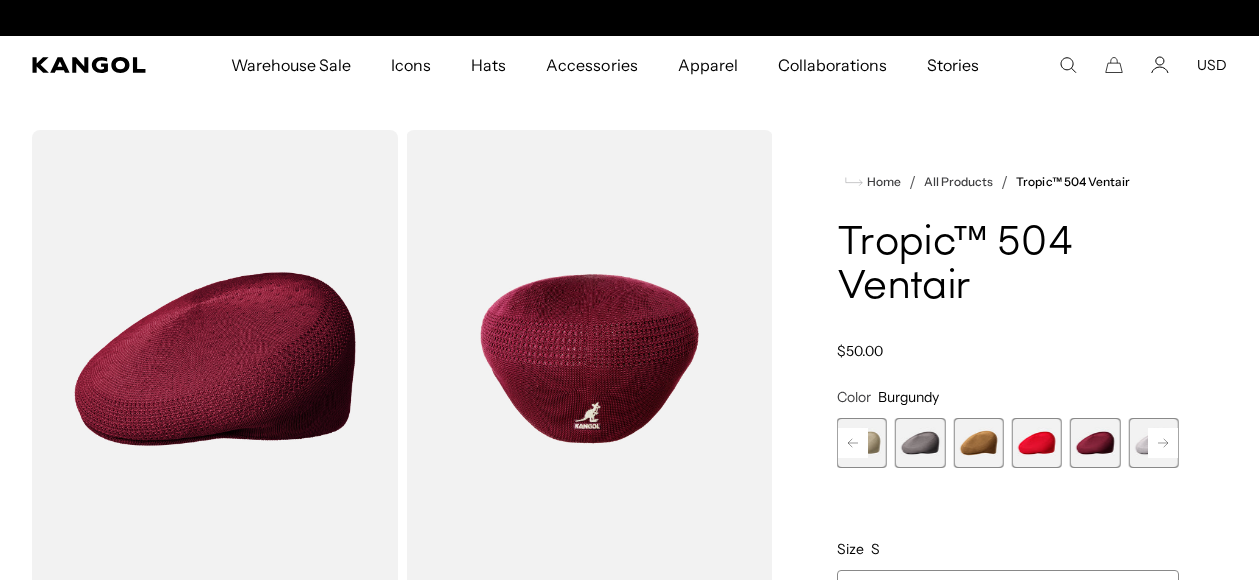 scroll, scrollTop: 0, scrollLeft: 0, axis: both 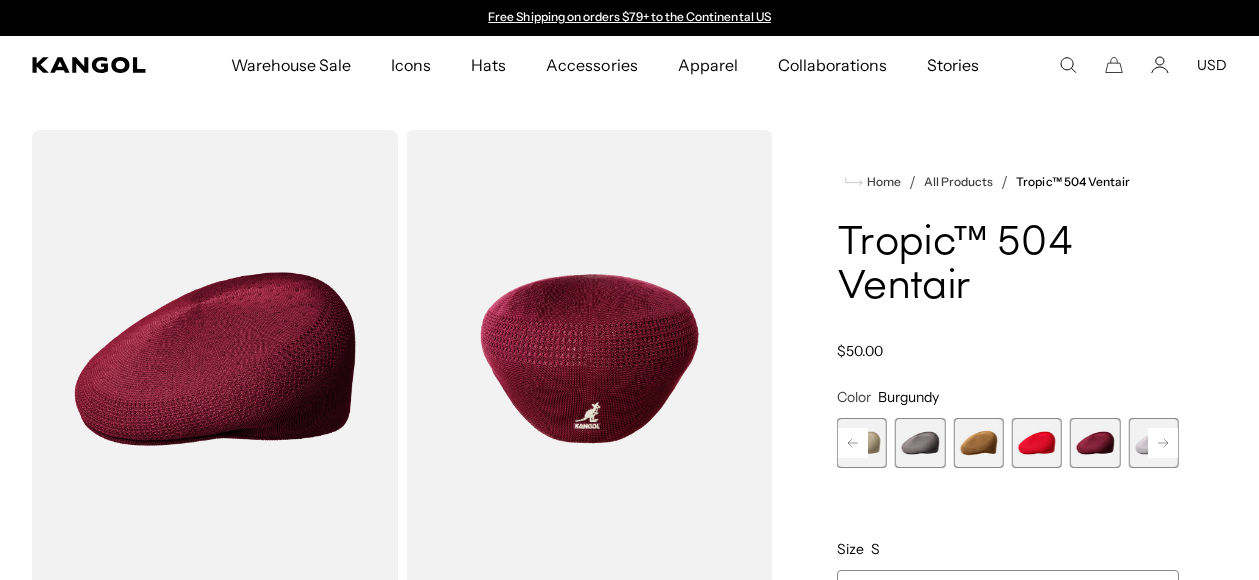 click on "Next" at bounding box center [1163, 443] 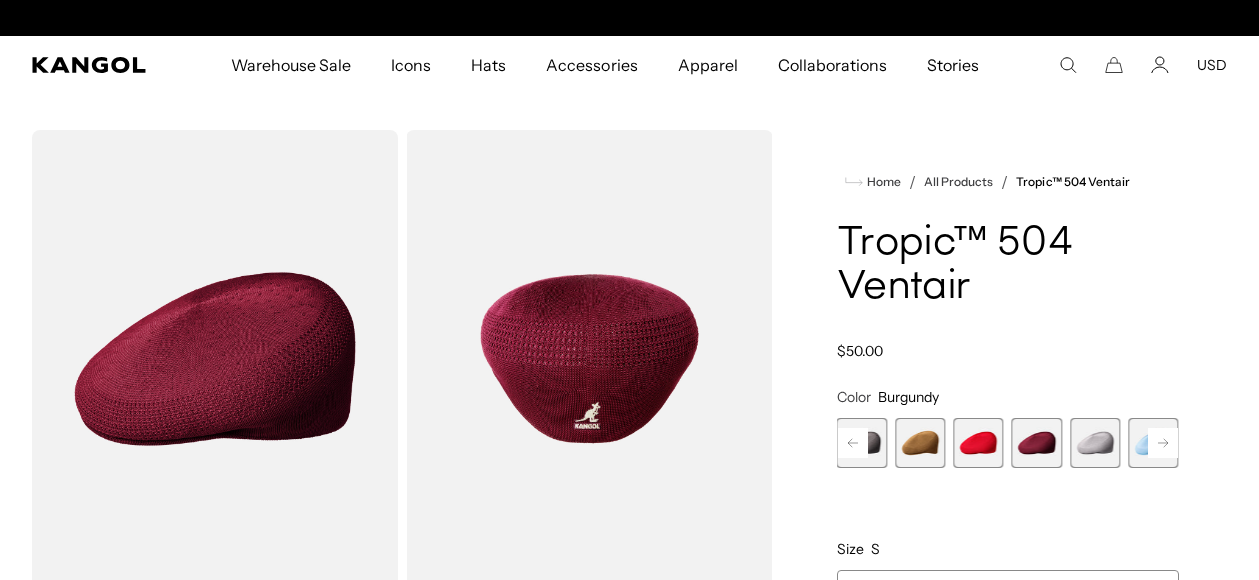 scroll, scrollTop: 0, scrollLeft: 412, axis: horizontal 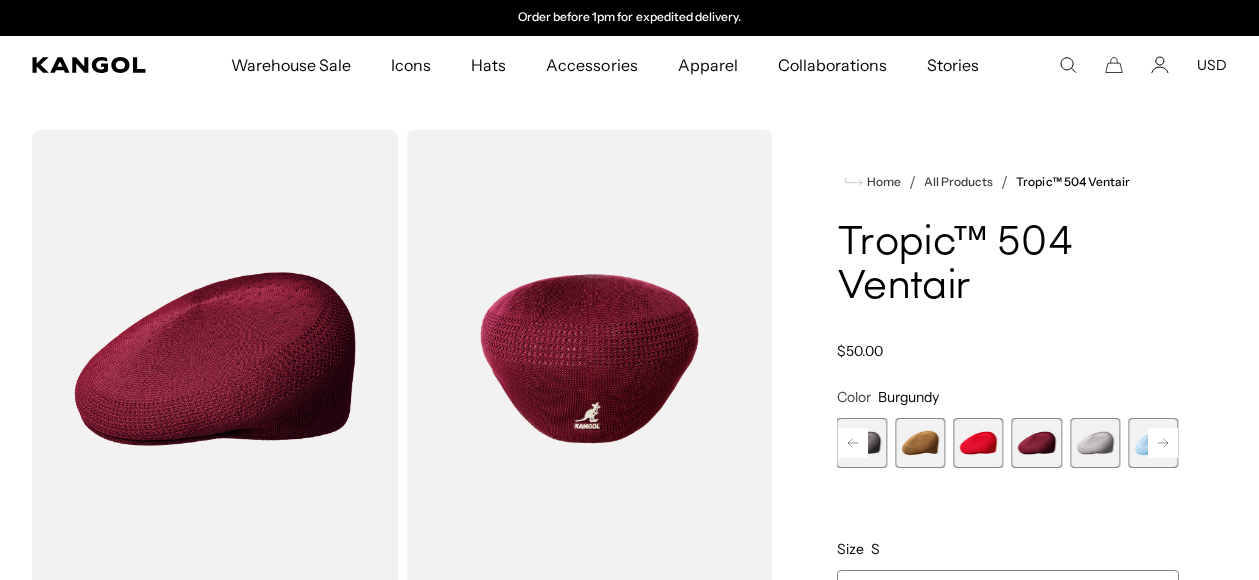 click at bounding box center [1095, 443] 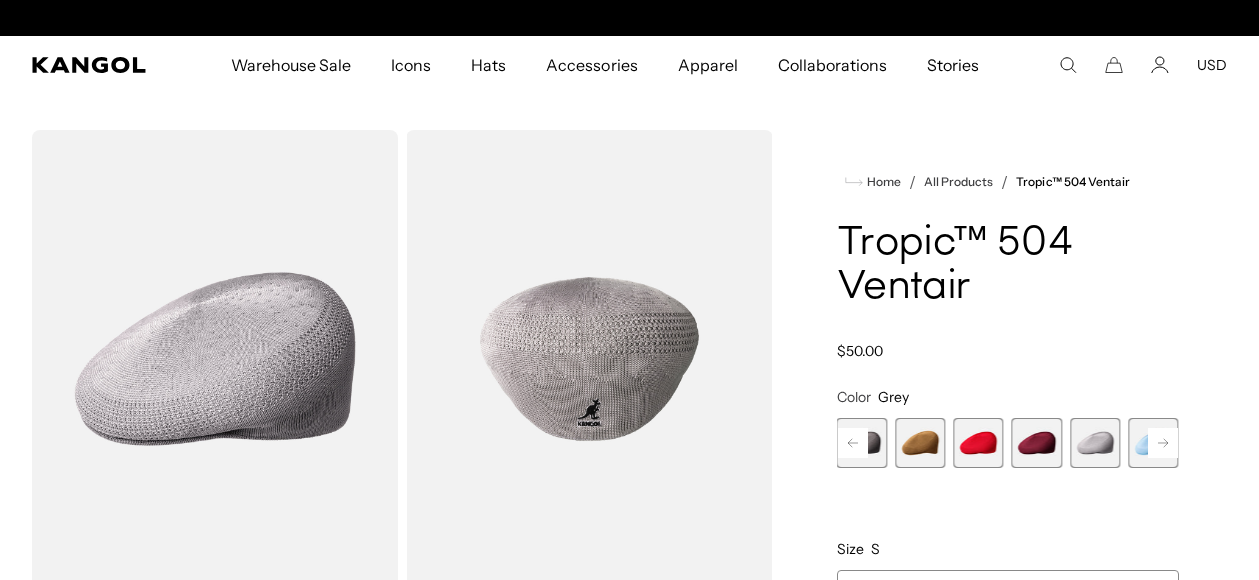 scroll, scrollTop: 0, scrollLeft: 0, axis: both 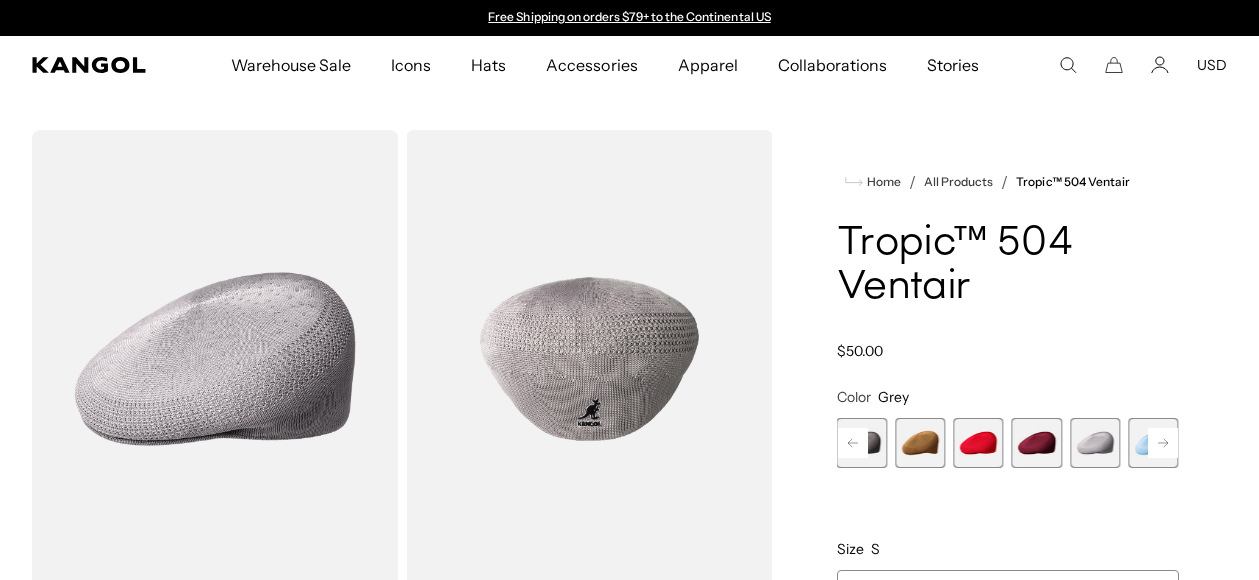 click 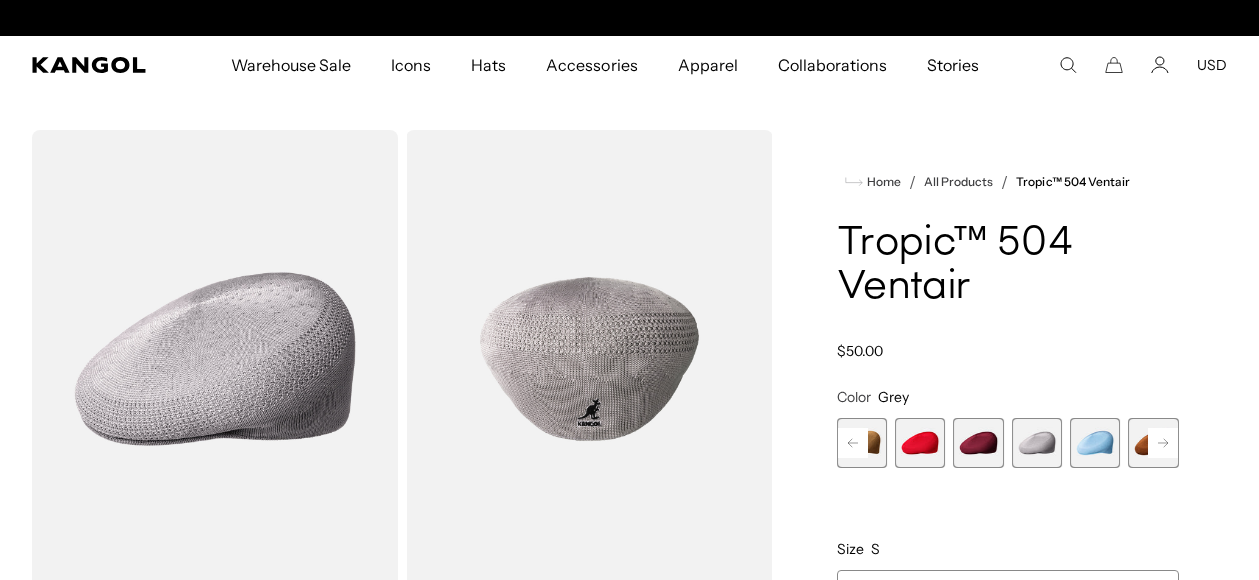 scroll, scrollTop: 0, scrollLeft: 412, axis: horizontal 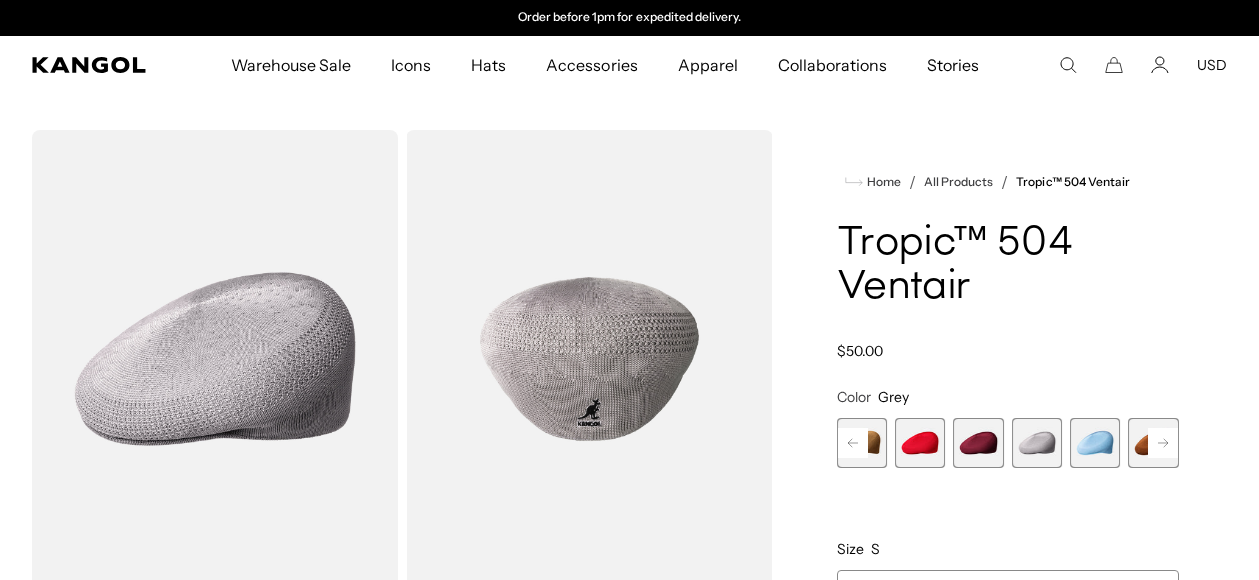 click at bounding box center (1095, 443) 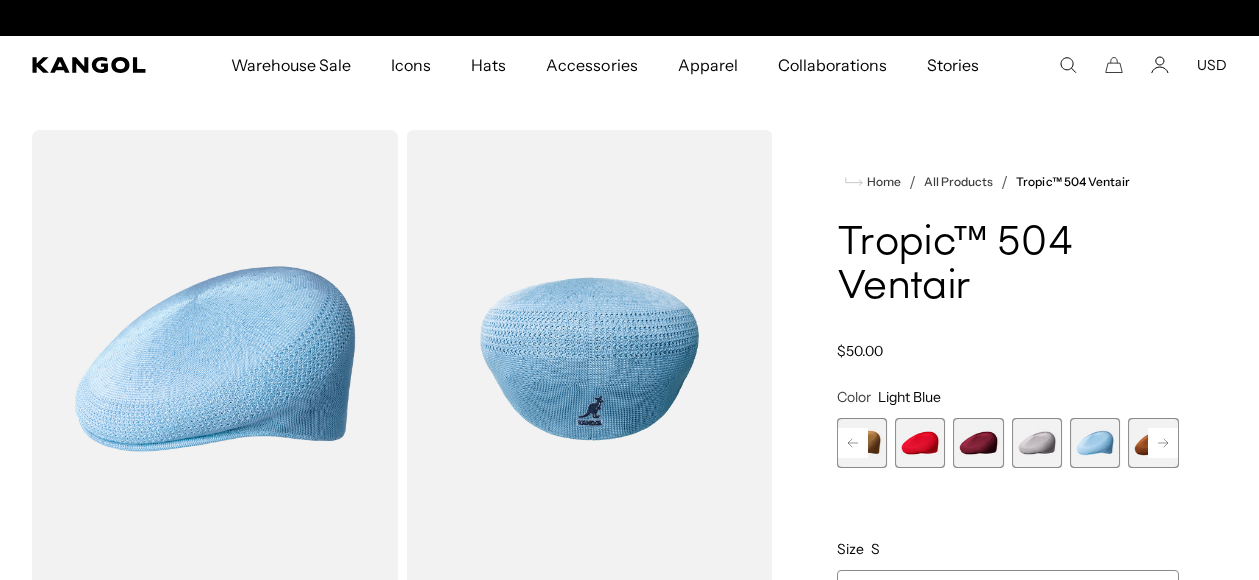scroll, scrollTop: 0, scrollLeft: 0, axis: both 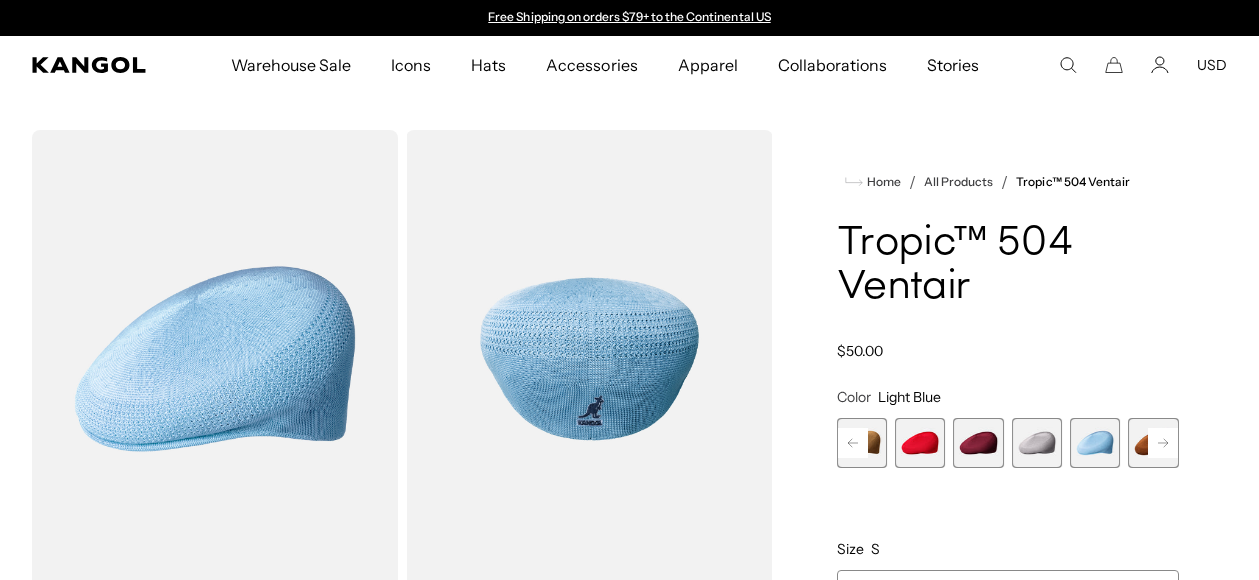 click 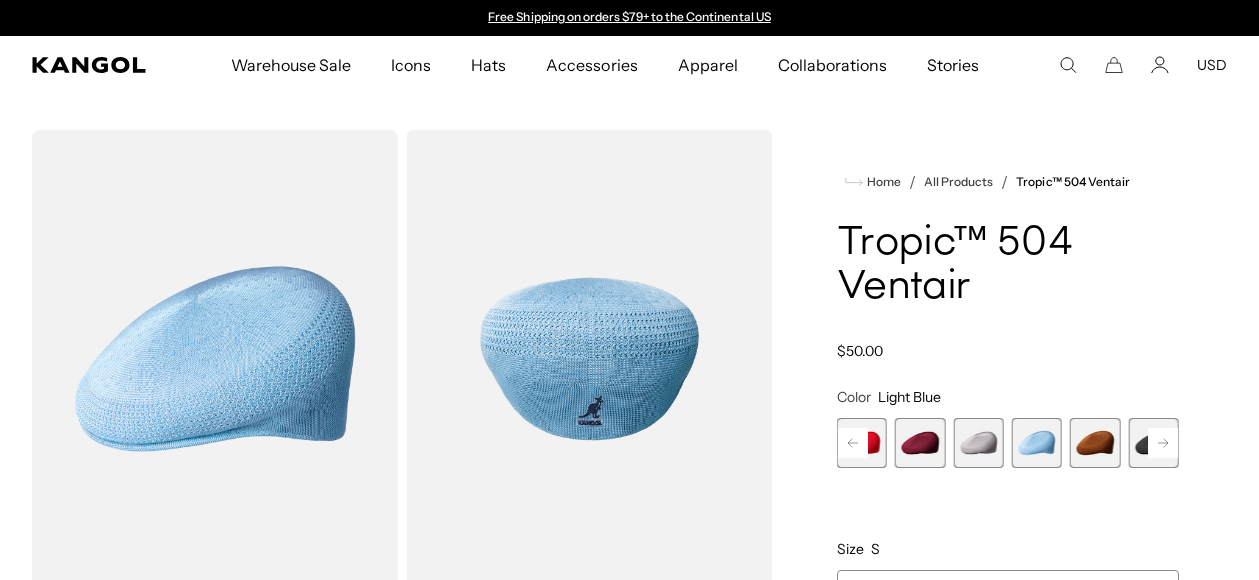 click at bounding box center [1095, 443] 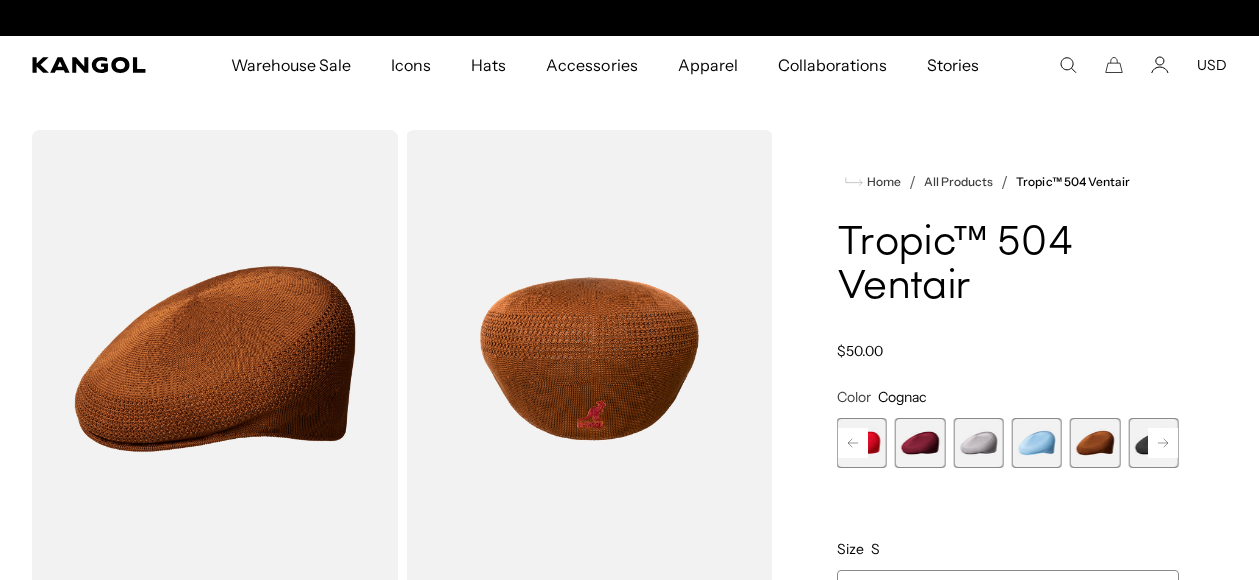 scroll, scrollTop: 0, scrollLeft: 412, axis: horizontal 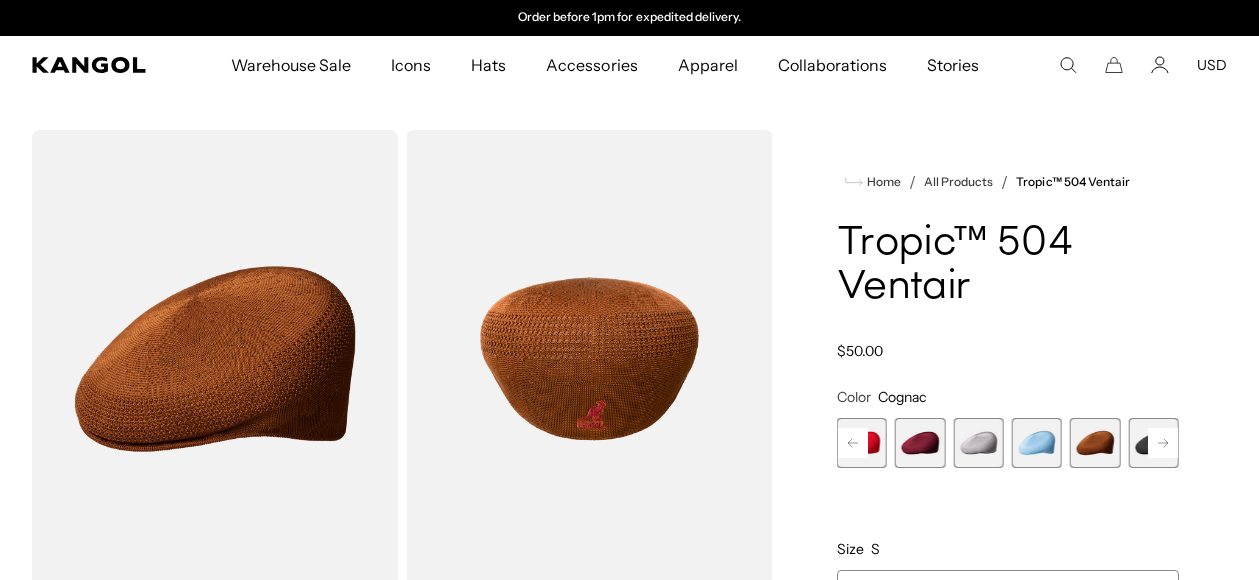 click 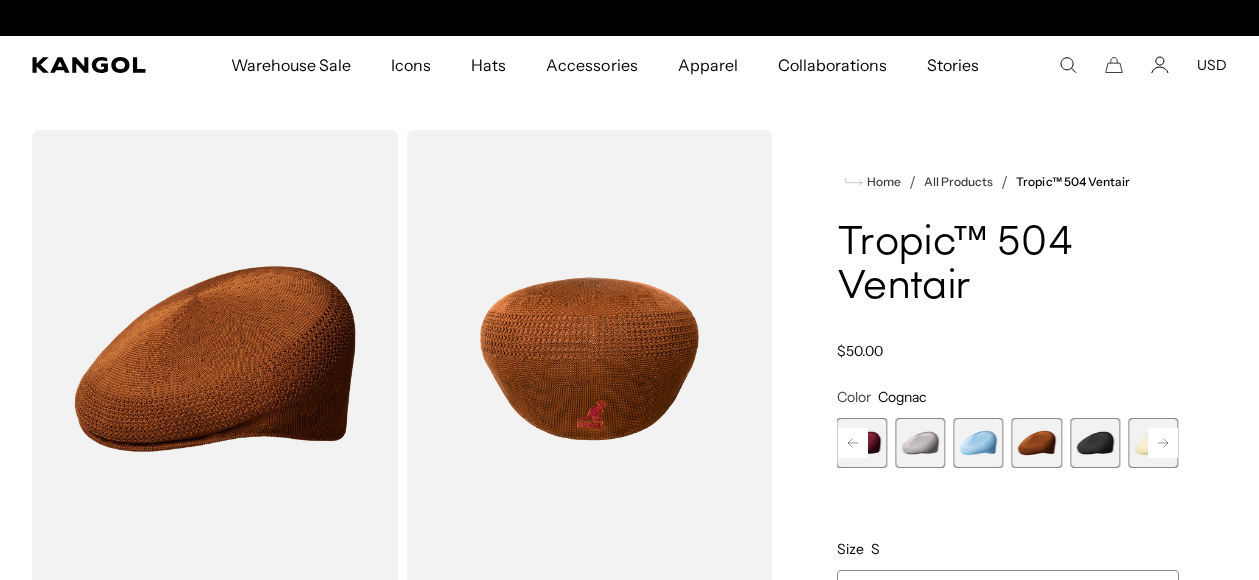 scroll, scrollTop: 0, scrollLeft: 0, axis: both 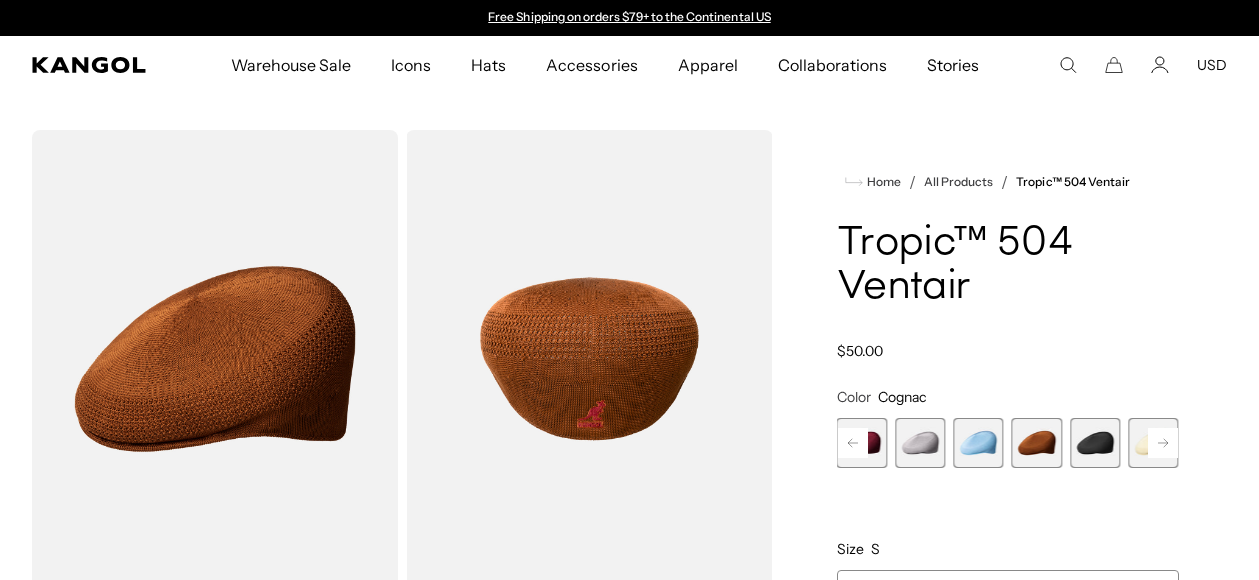 click at bounding box center [1095, 443] 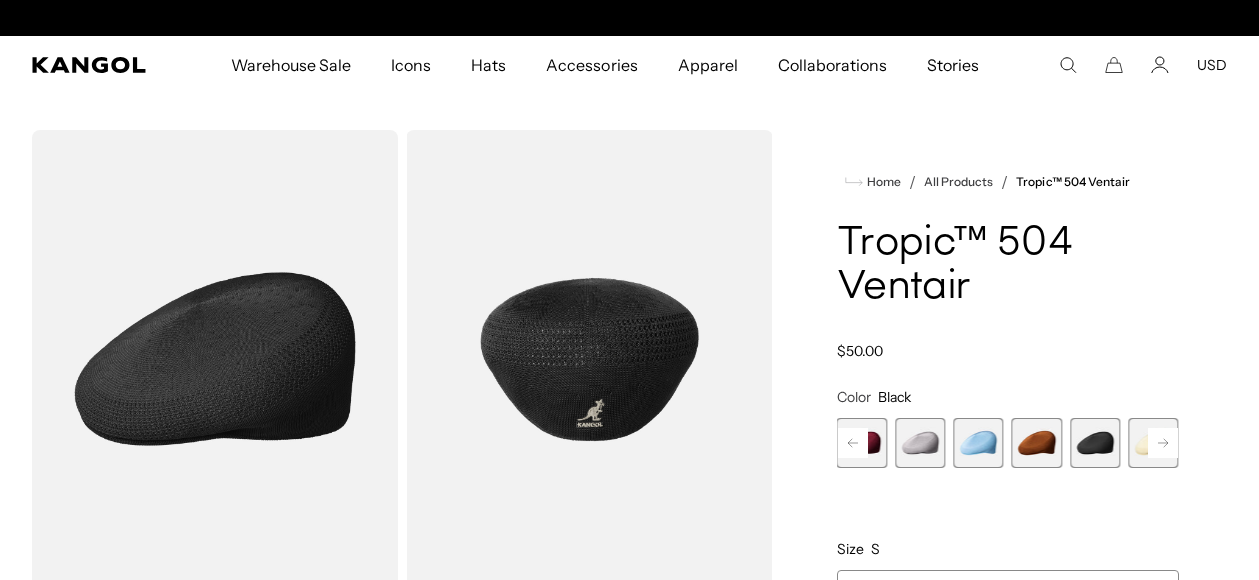 scroll, scrollTop: 0, scrollLeft: 412, axis: horizontal 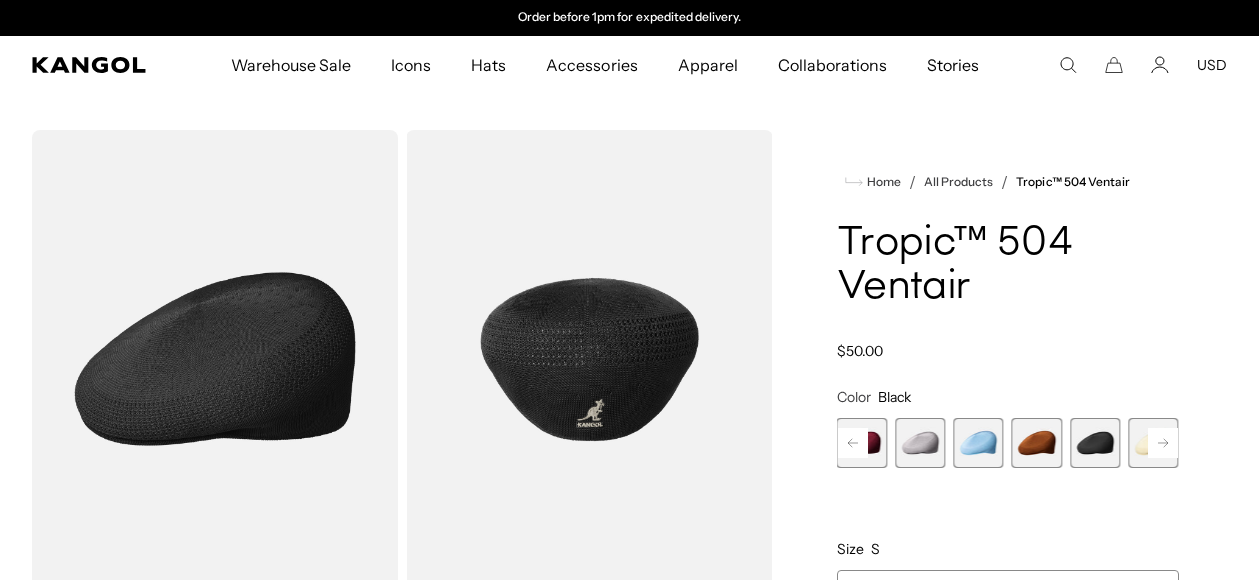 click 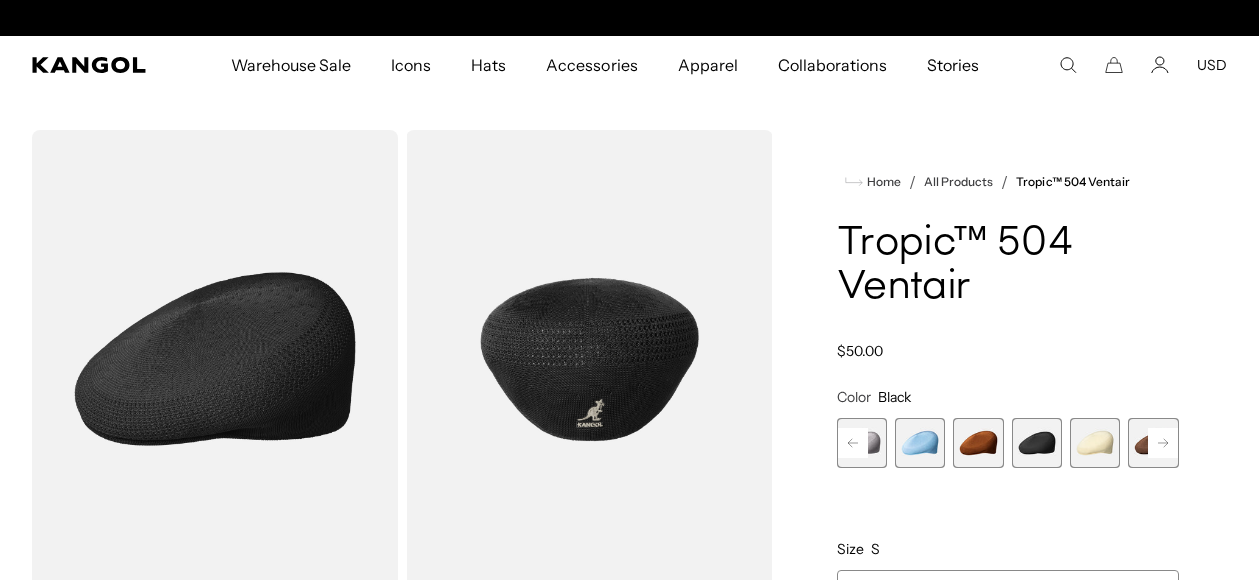 click at bounding box center (1095, 443) 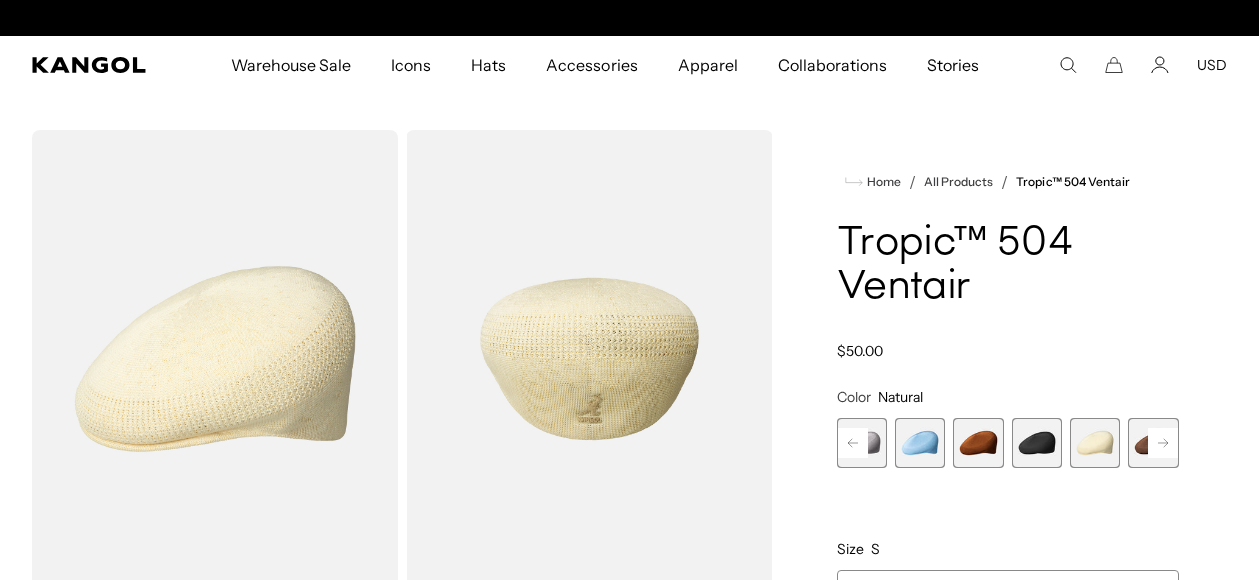 click 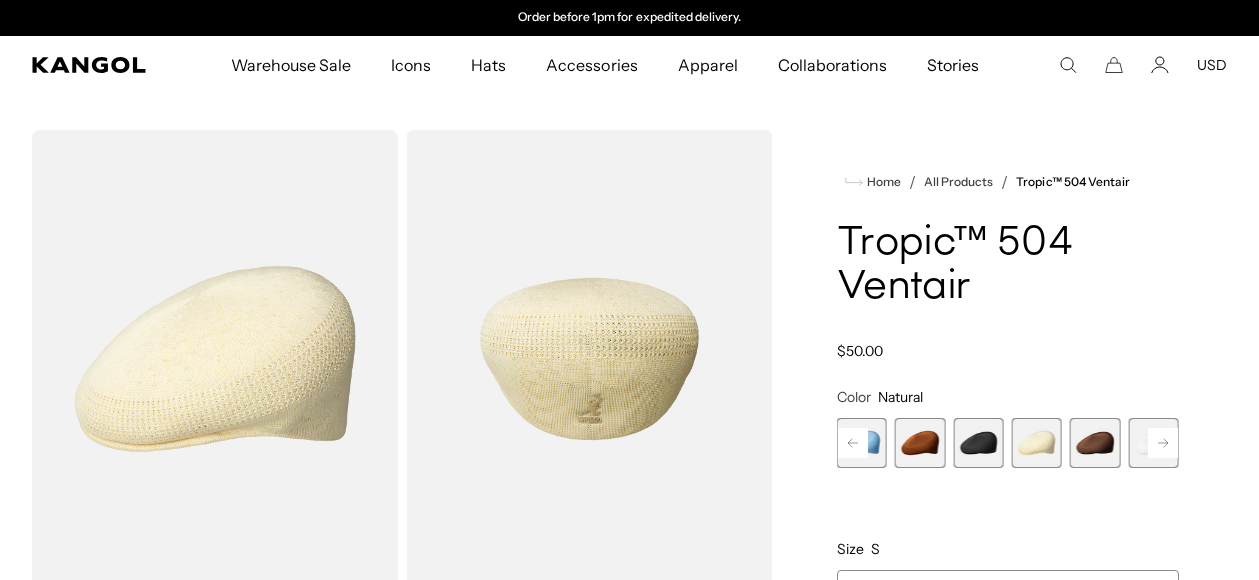 click at bounding box center [1095, 443] 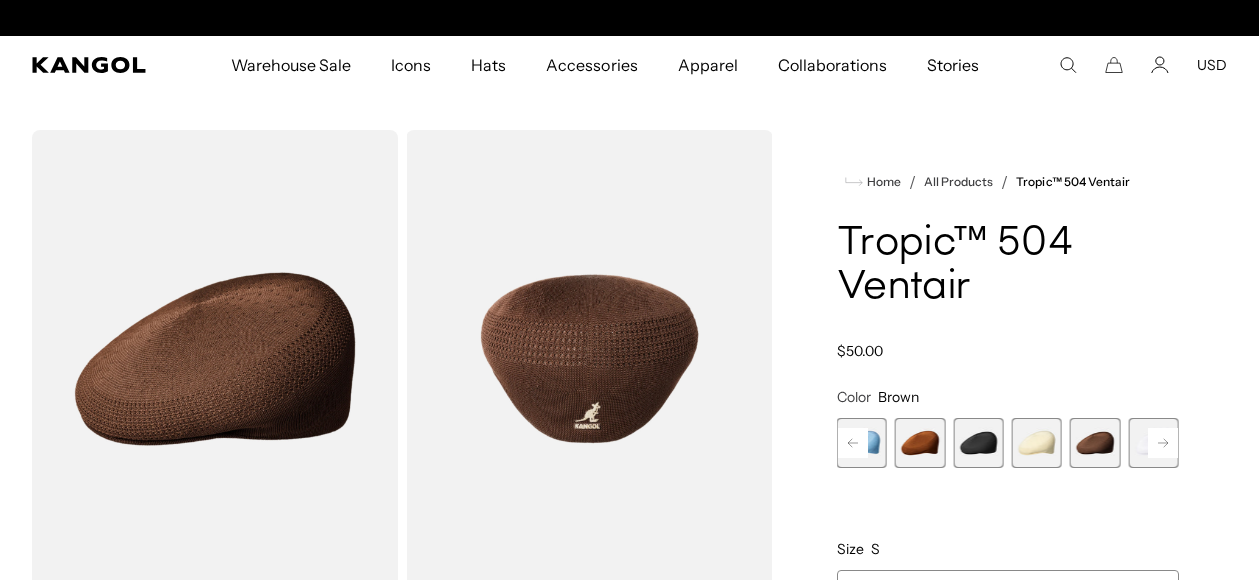 scroll, scrollTop: 0, scrollLeft: 0, axis: both 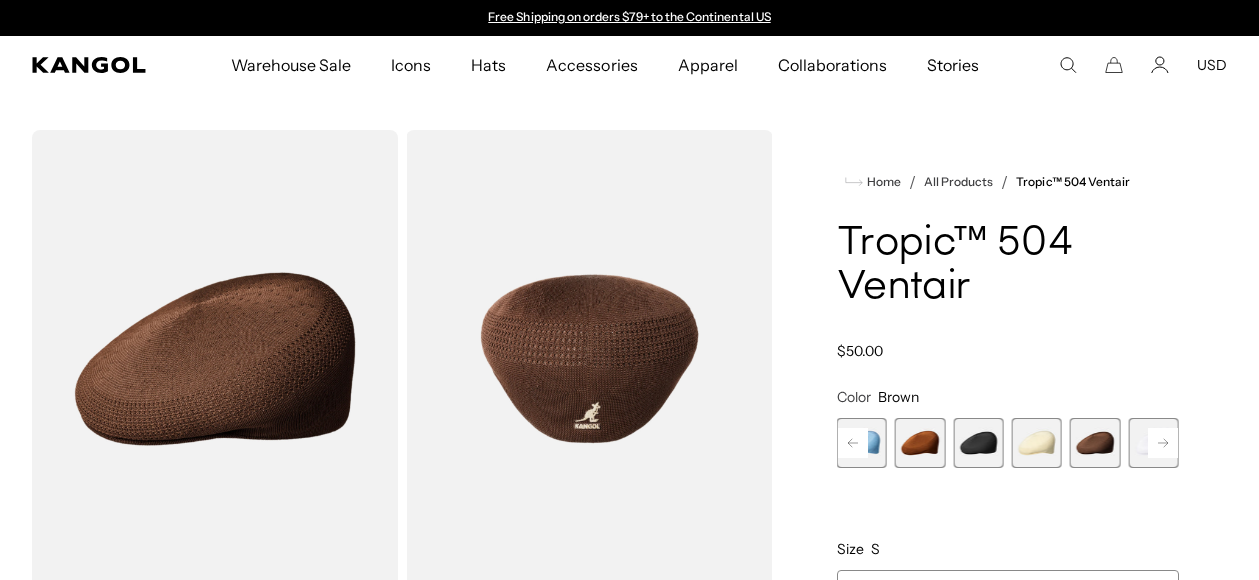 click 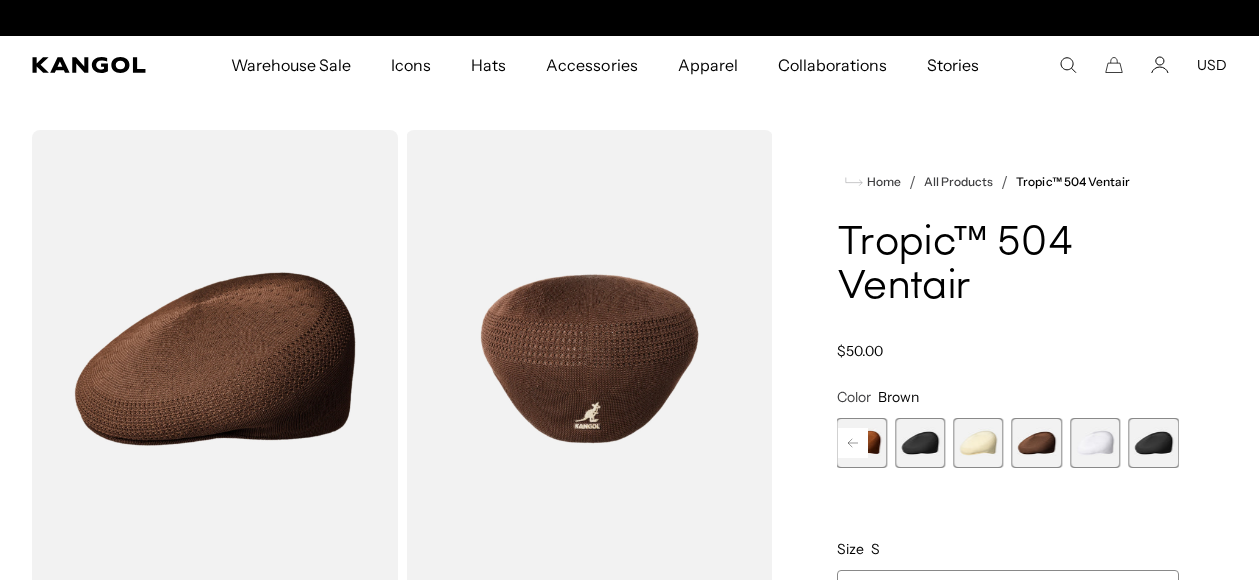 scroll, scrollTop: 0, scrollLeft: 412, axis: horizontal 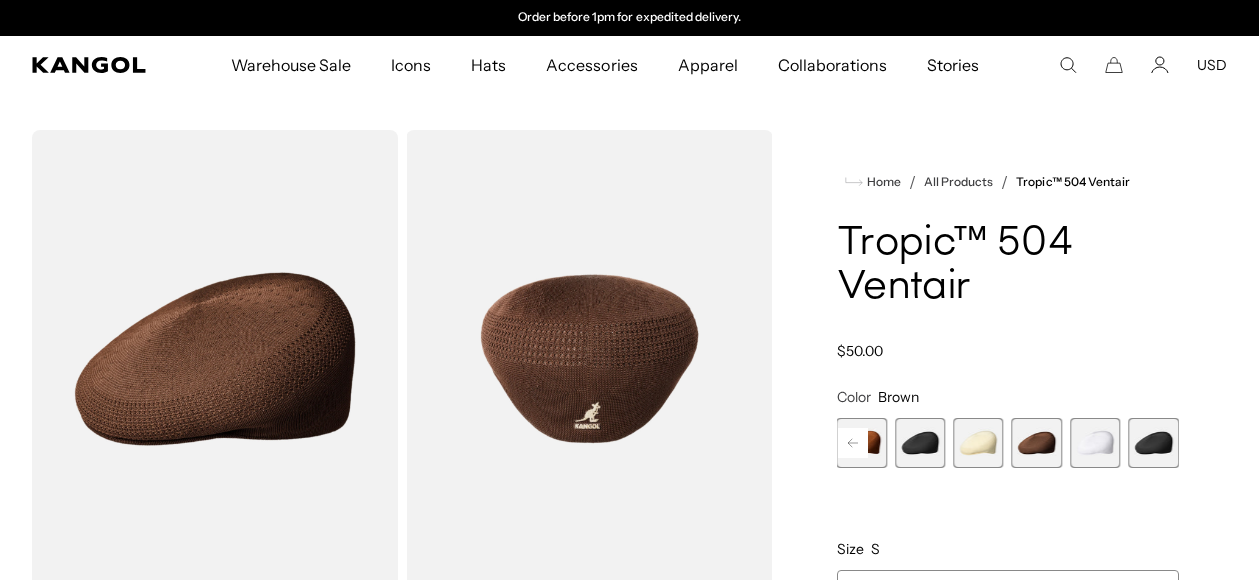 click at bounding box center (1153, 443) 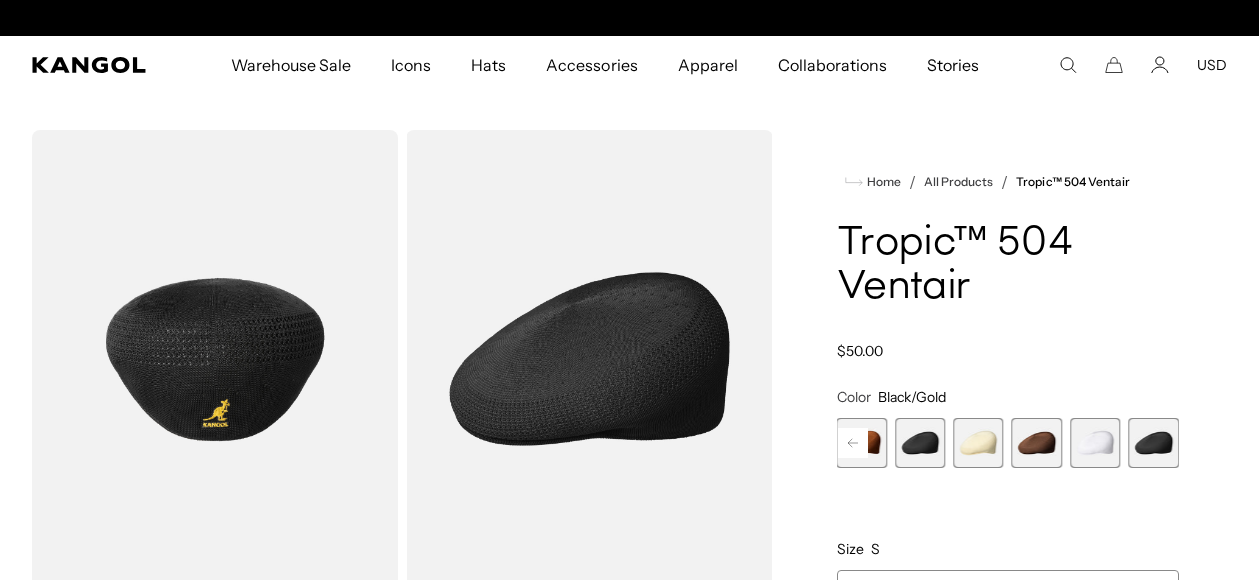 scroll, scrollTop: 0, scrollLeft: 412, axis: horizontal 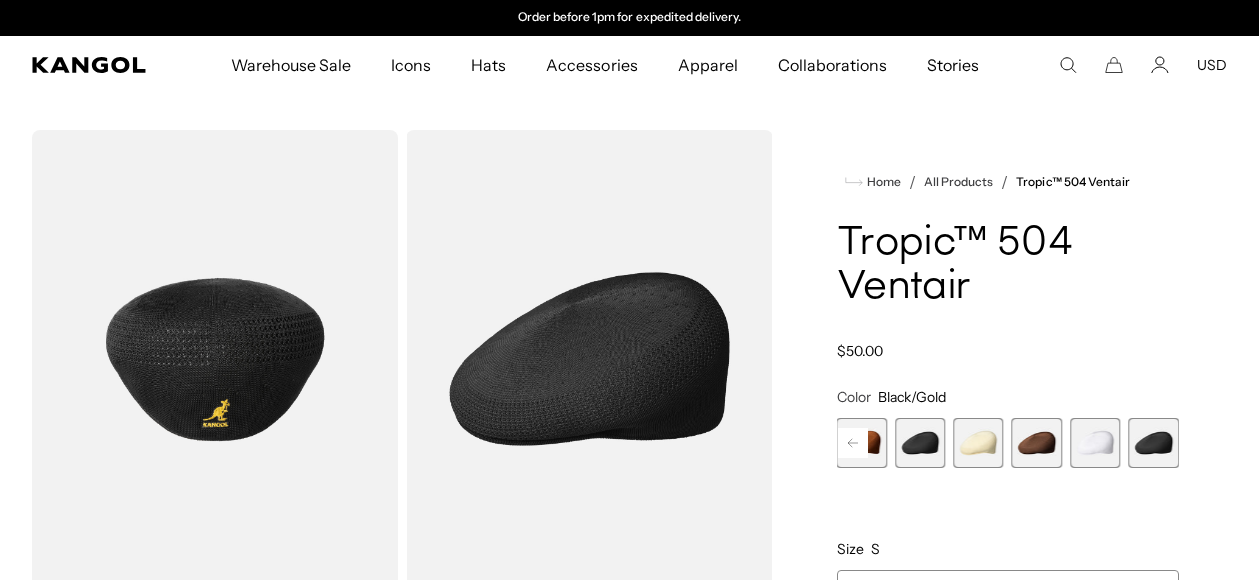 click at bounding box center (1153, 443) 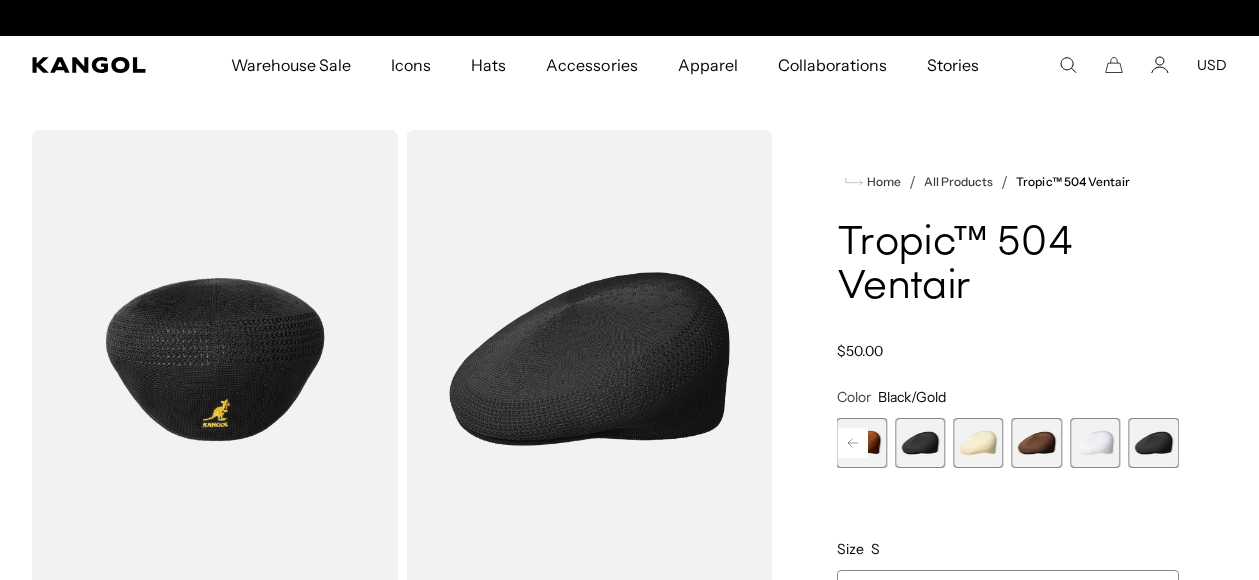 click at bounding box center (1153, 443) 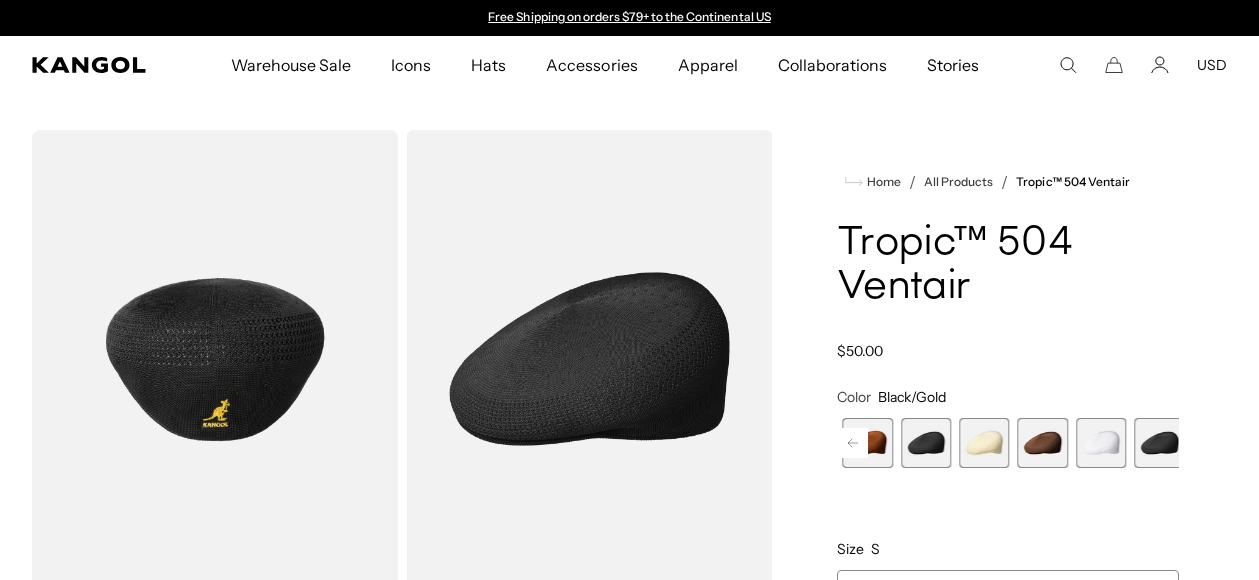 click at bounding box center (1159, 443) 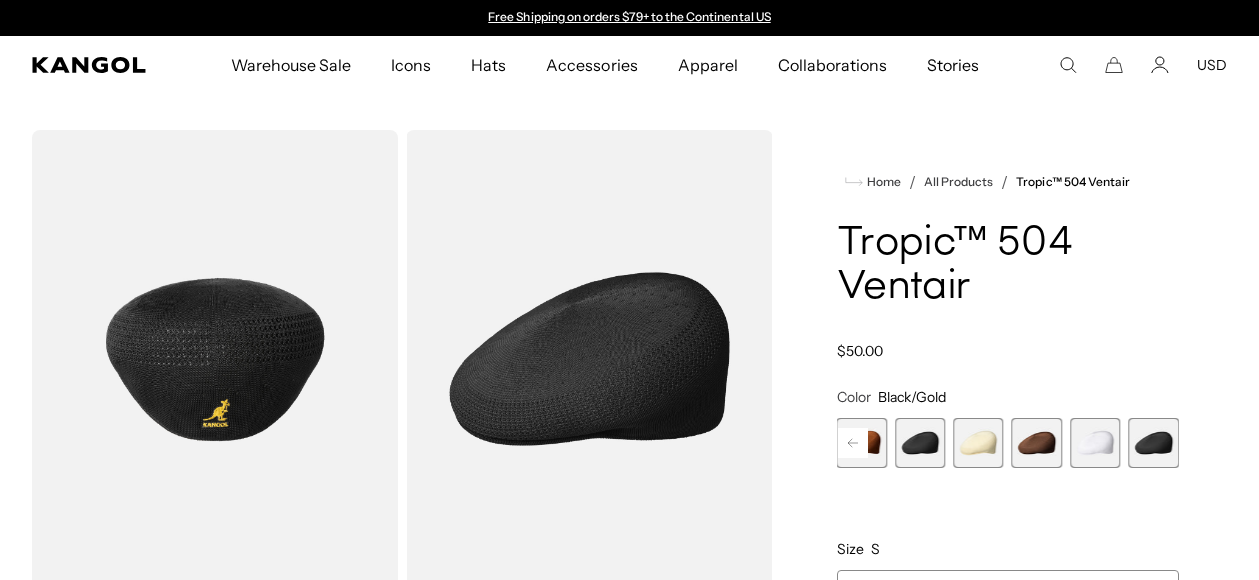 click on "Home
/
All Products
/
Tropic™ 504 Ventair
Tropic™ 504 Ventair
Regular price
$50.00
Regular price
Sale price
$50.00
Color
Black/Gold
Previous
Next
Surf
Variant sold out or unavailable
Glacier
Variant sold out or unavailable" at bounding box center [1008, 592] 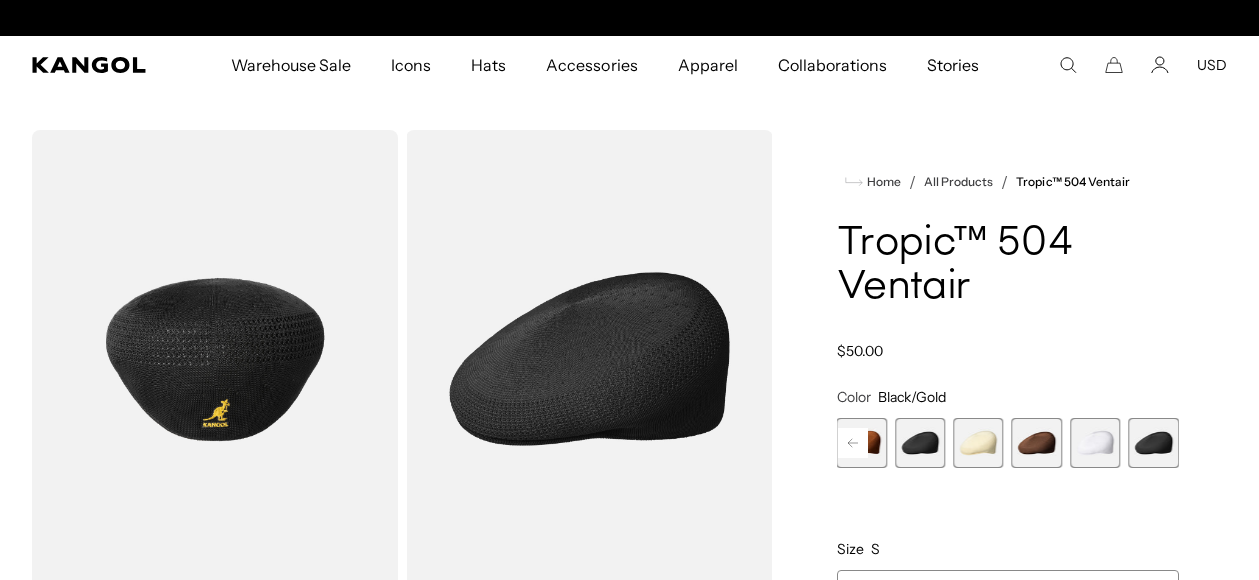 scroll, scrollTop: 0, scrollLeft: 412, axis: horizontal 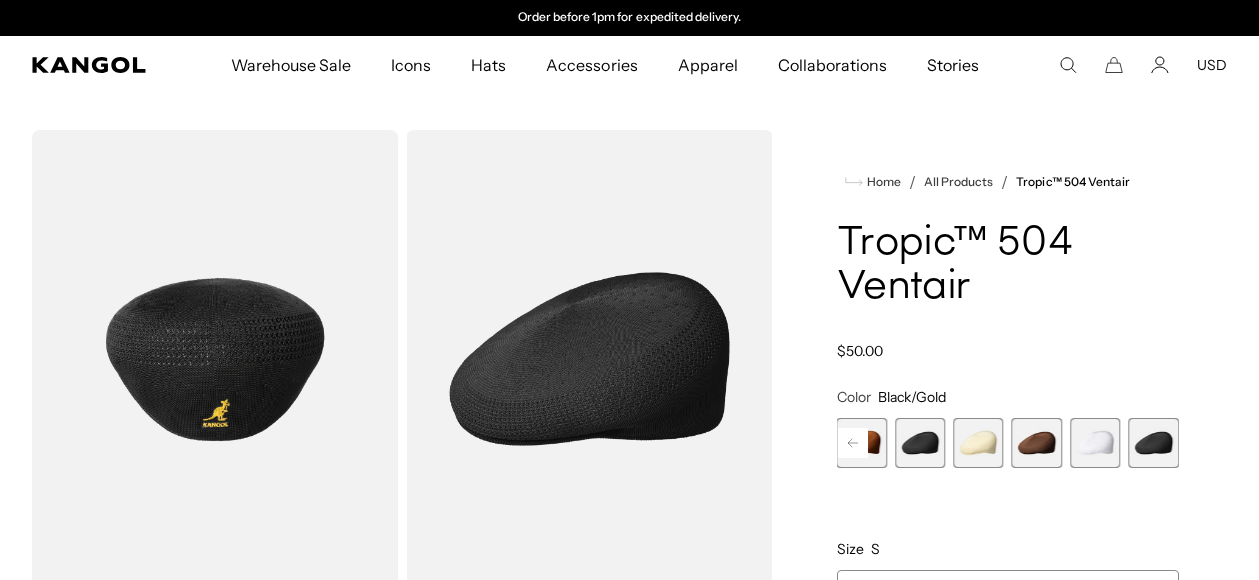 click 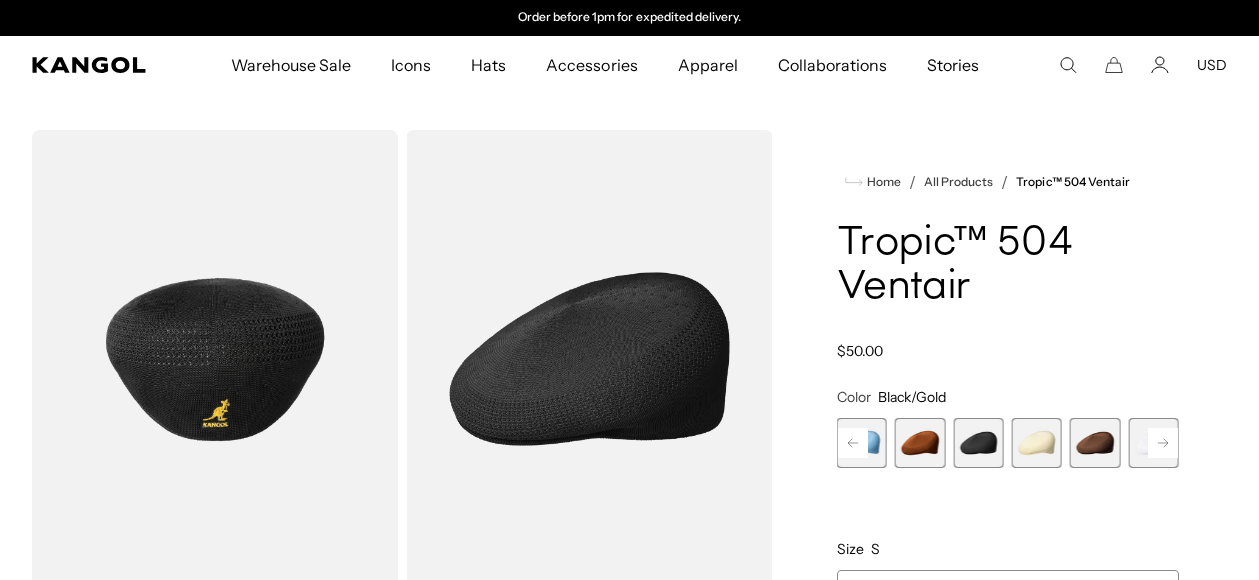 click 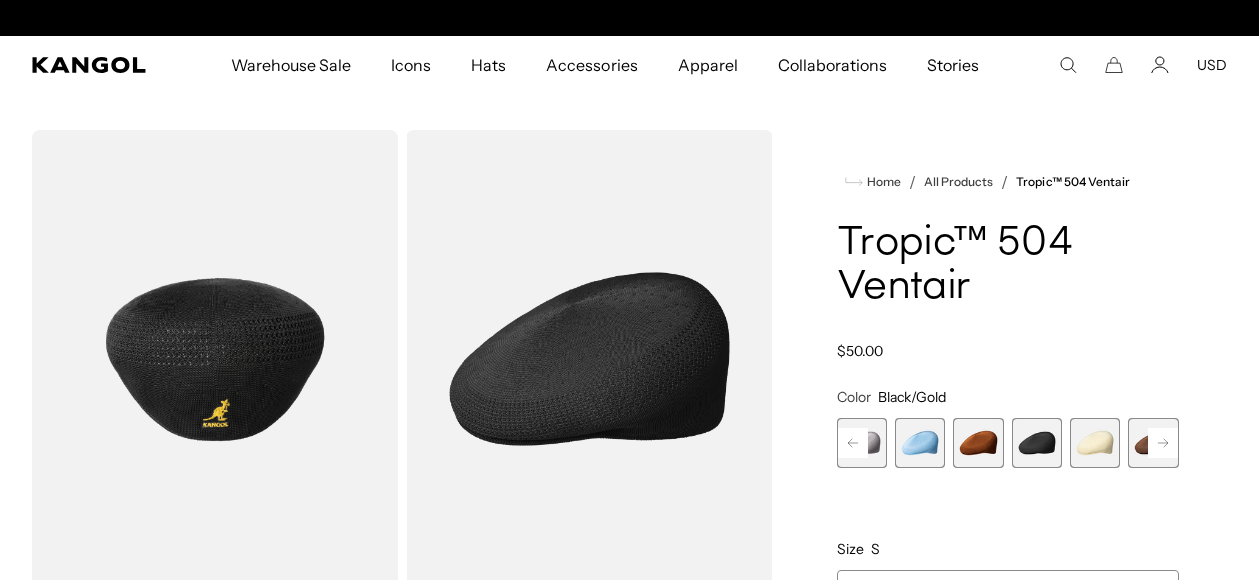 scroll, scrollTop: 0, scrollLeft: 0, axis: both 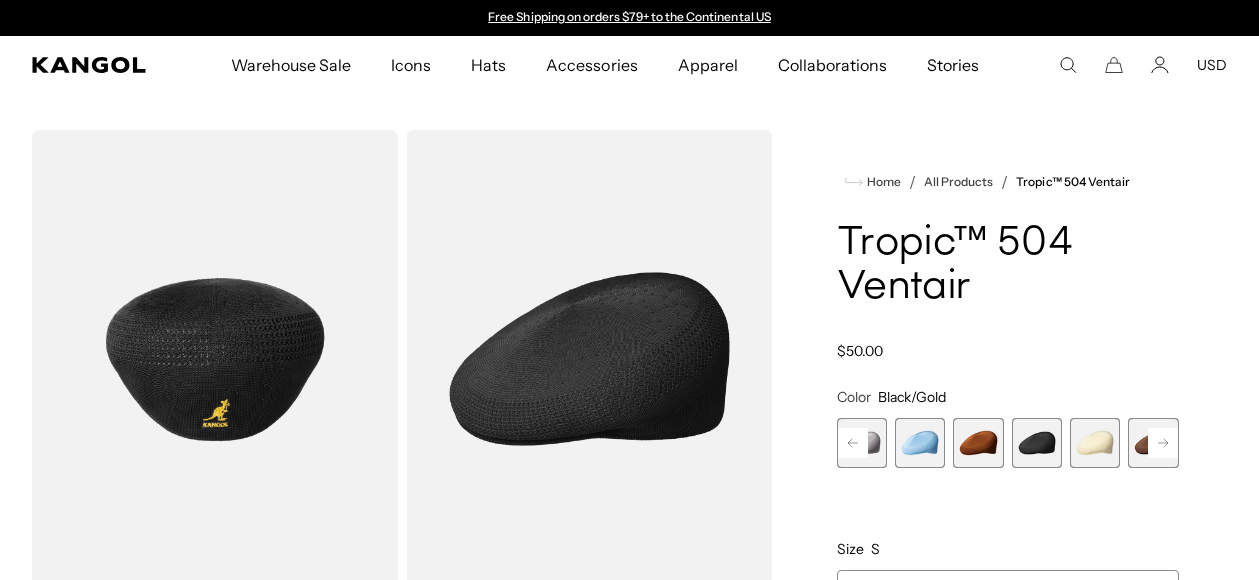 click at bounding box center [862, 443] 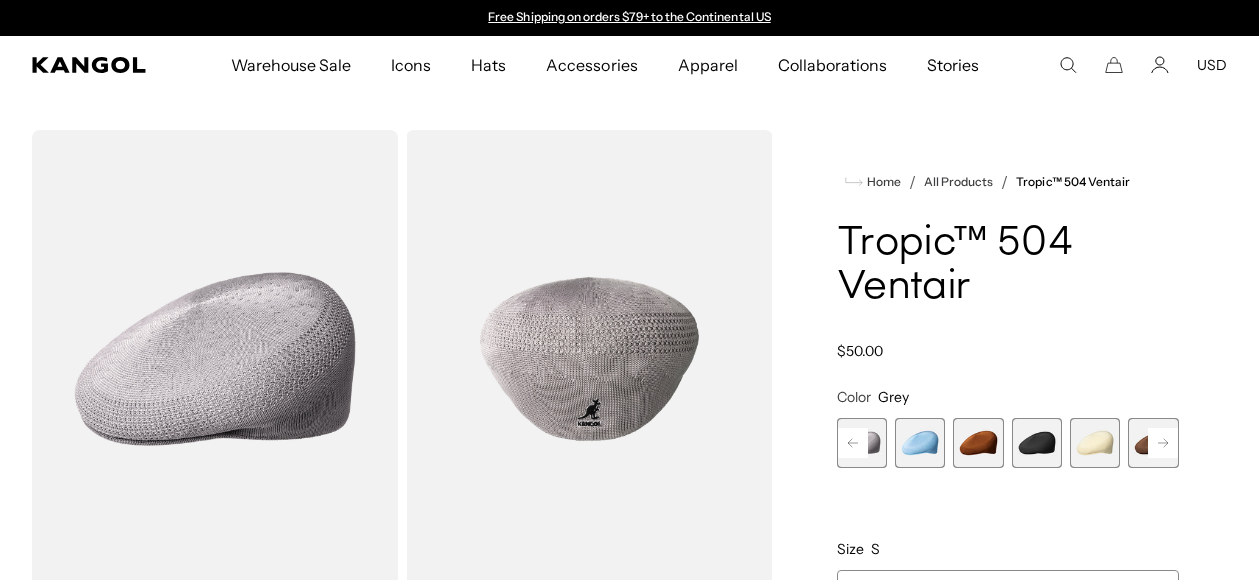 click 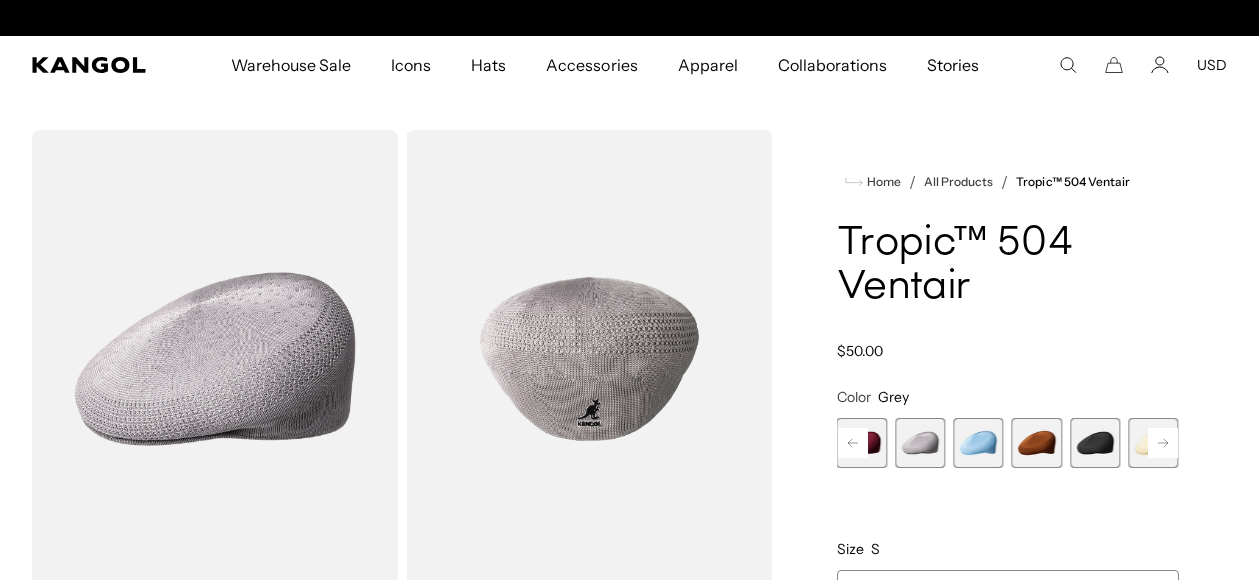 scroll, scrollTop: 0, scrollLeft: 412, axis: horizontal 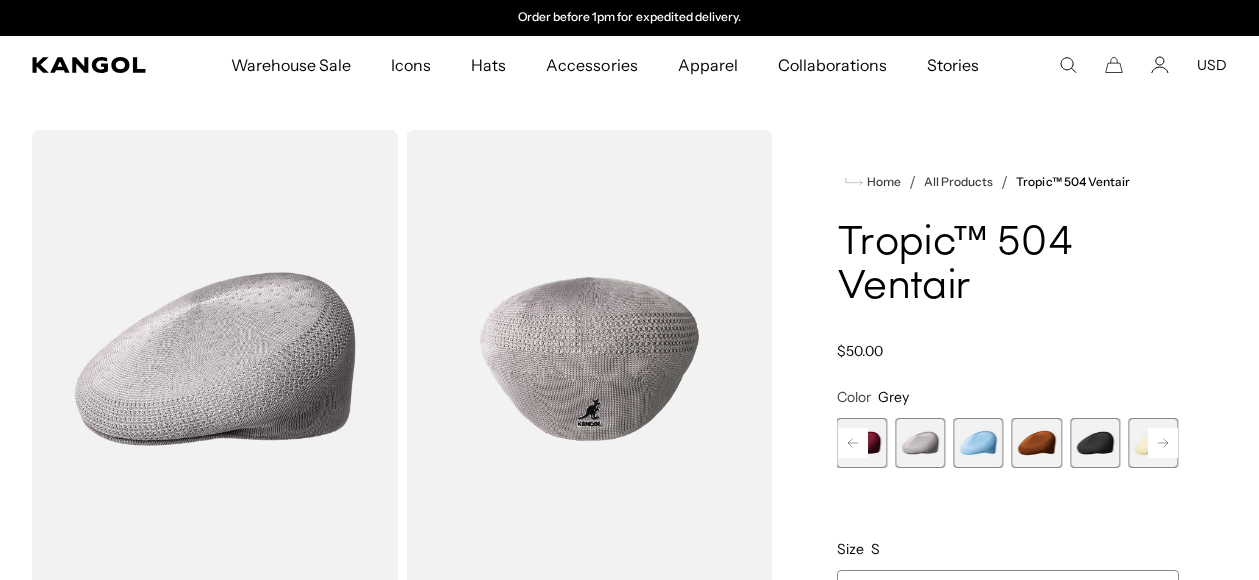 click 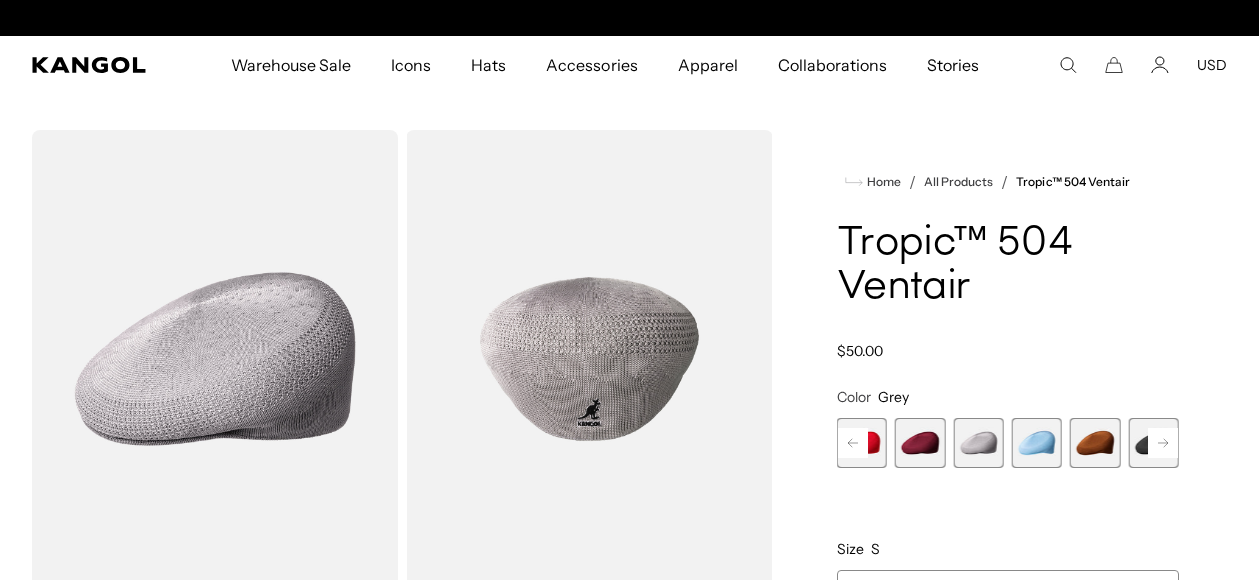 scroll, scrollTop: 0, scrollLeft: 0, axis: both 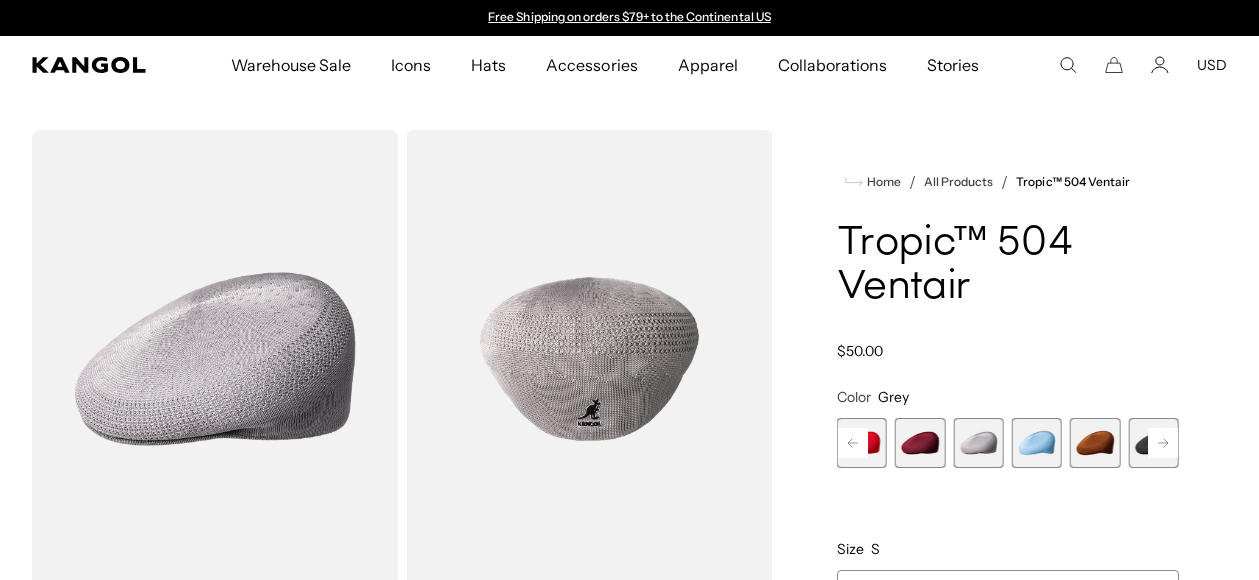 click 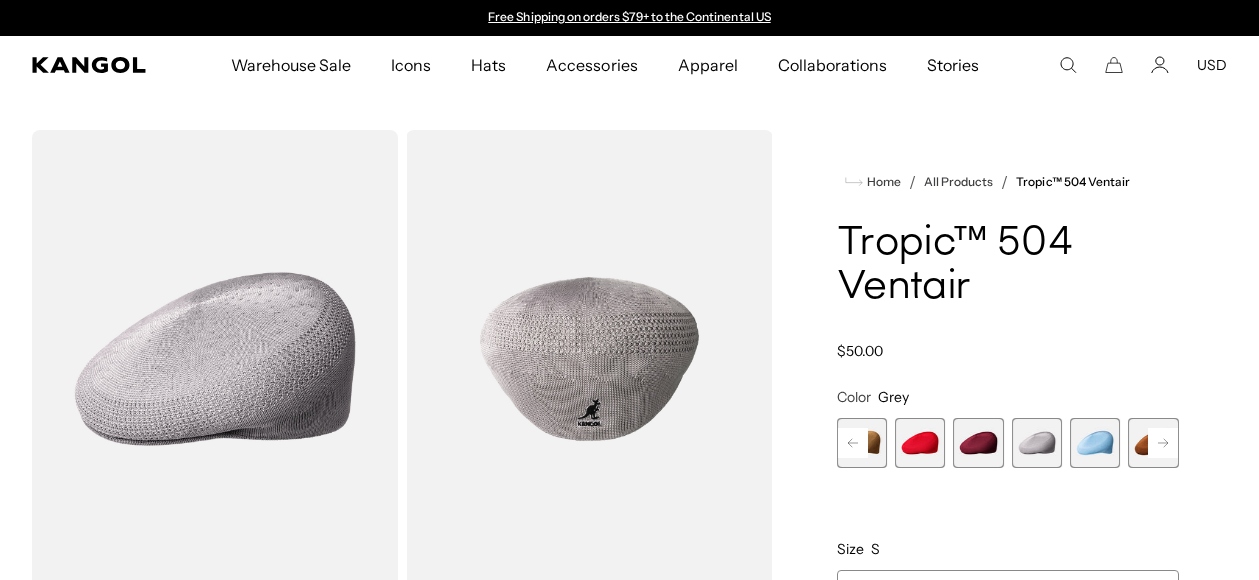 click 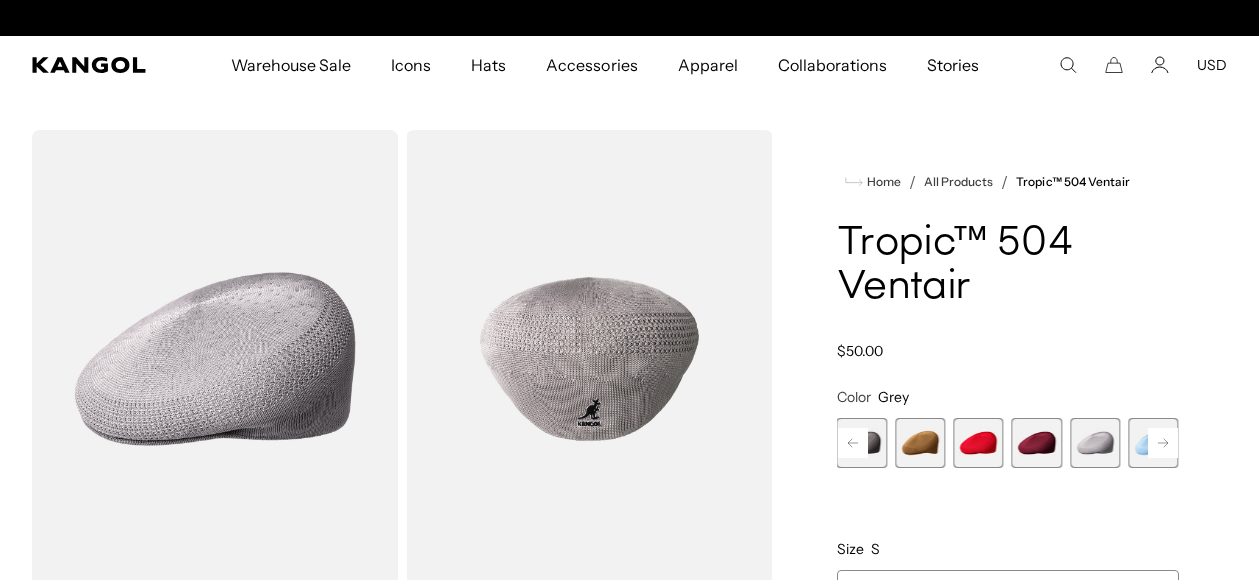 scroll, scrollTop: 0, scrollLeft: 412, axis: horizontal 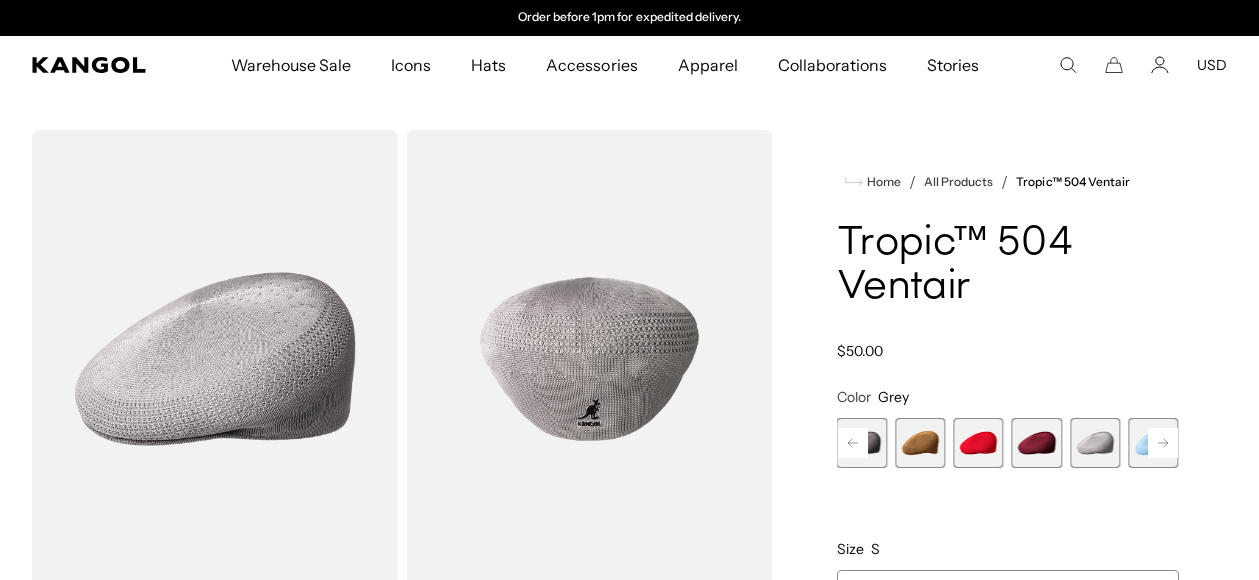 click 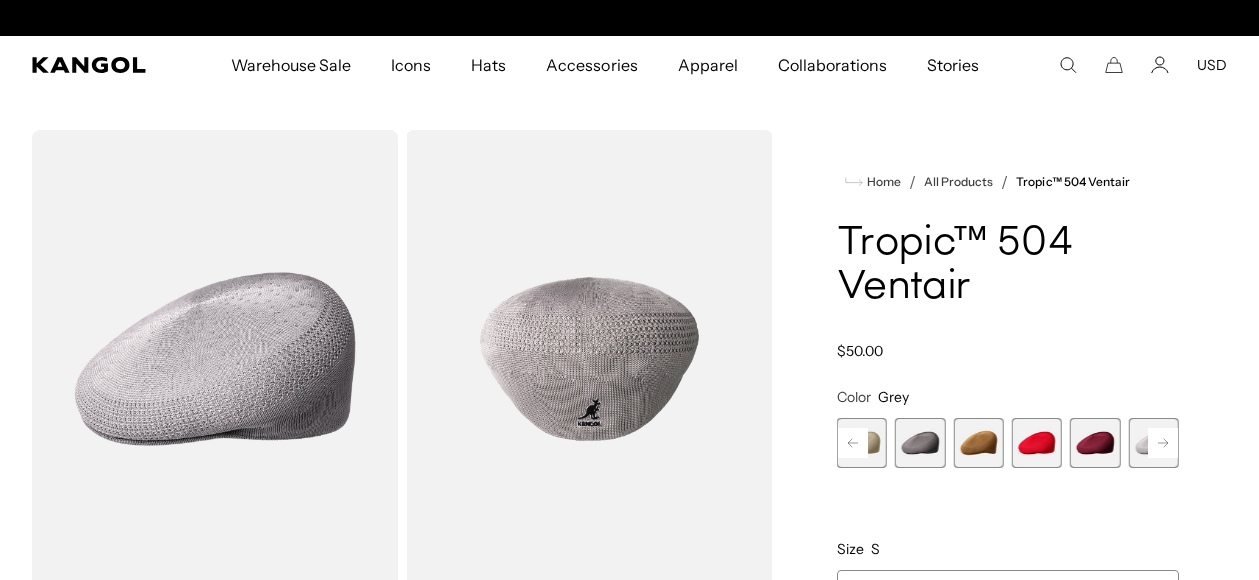 scroll, scrollTop: 0, scrollLeft: 0, axis: both 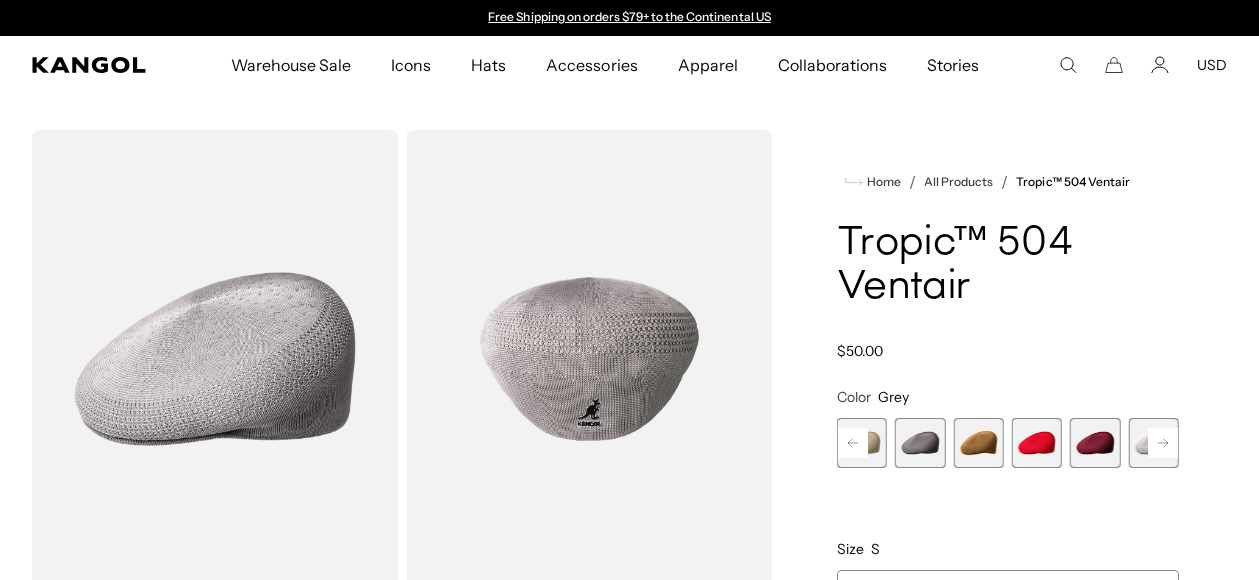 click at bounding box center [920, 443] 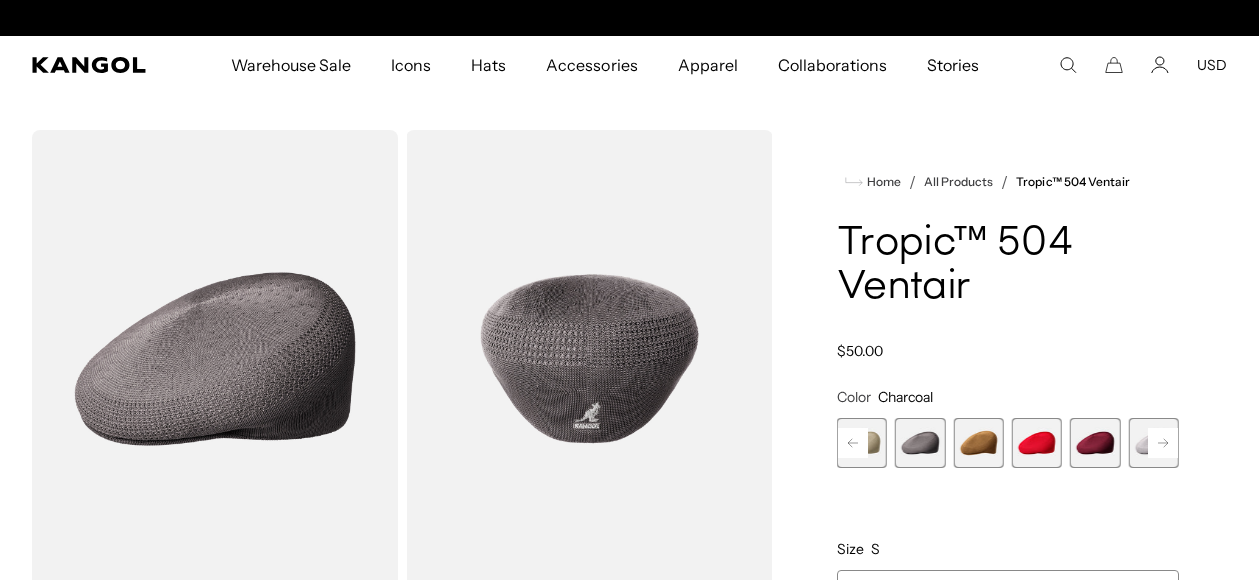 scroll, scrollTop: 0, scrollLeft: 412, axis: horizontal 